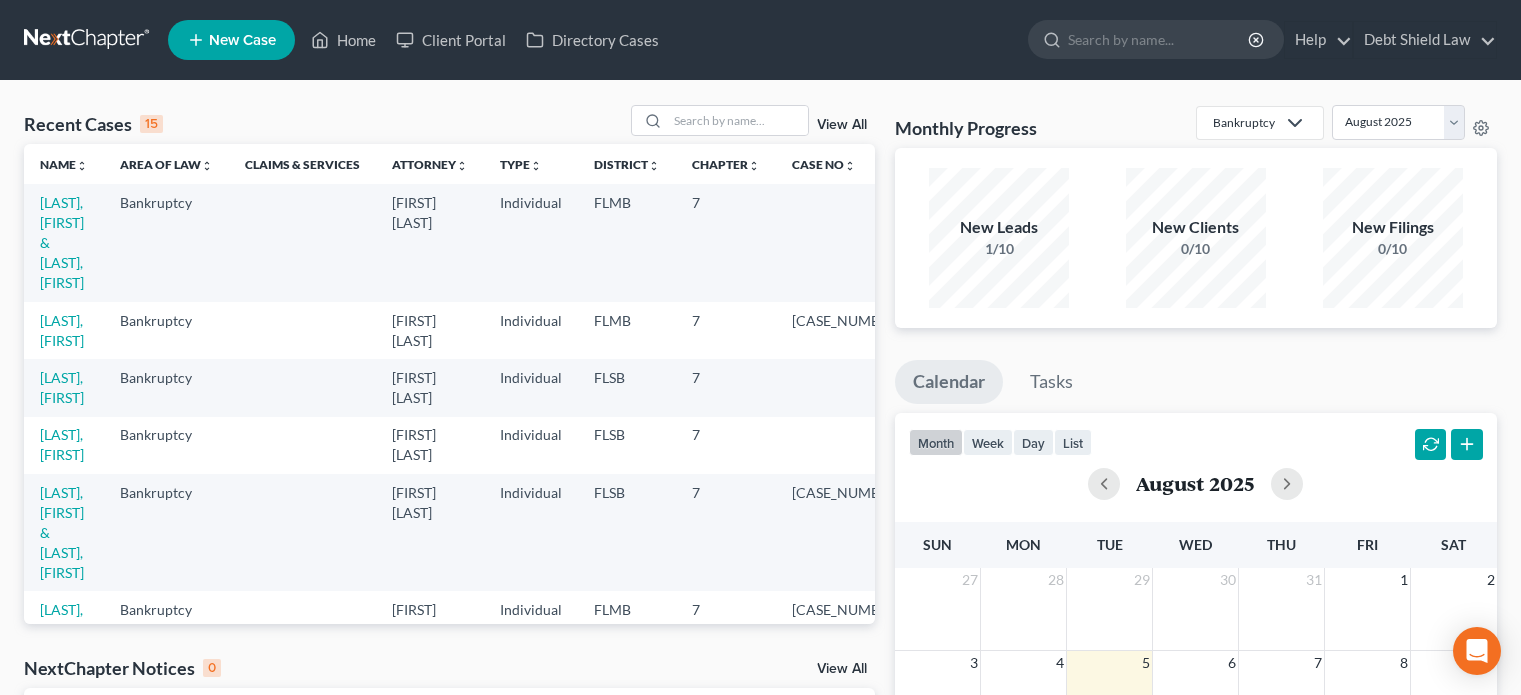 scroll, scrollTop: 0, scrollLeft: 0, axis: both 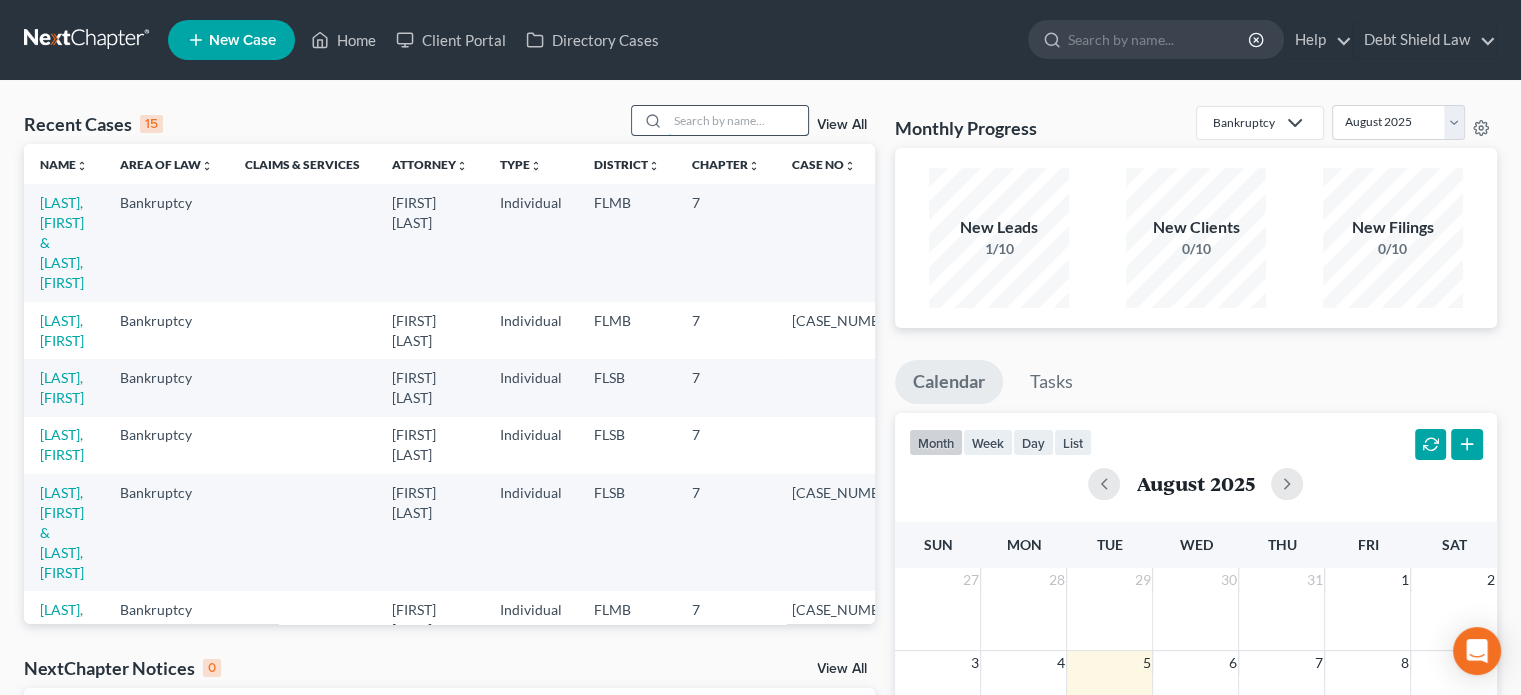 click at bounding box center [738, 120] 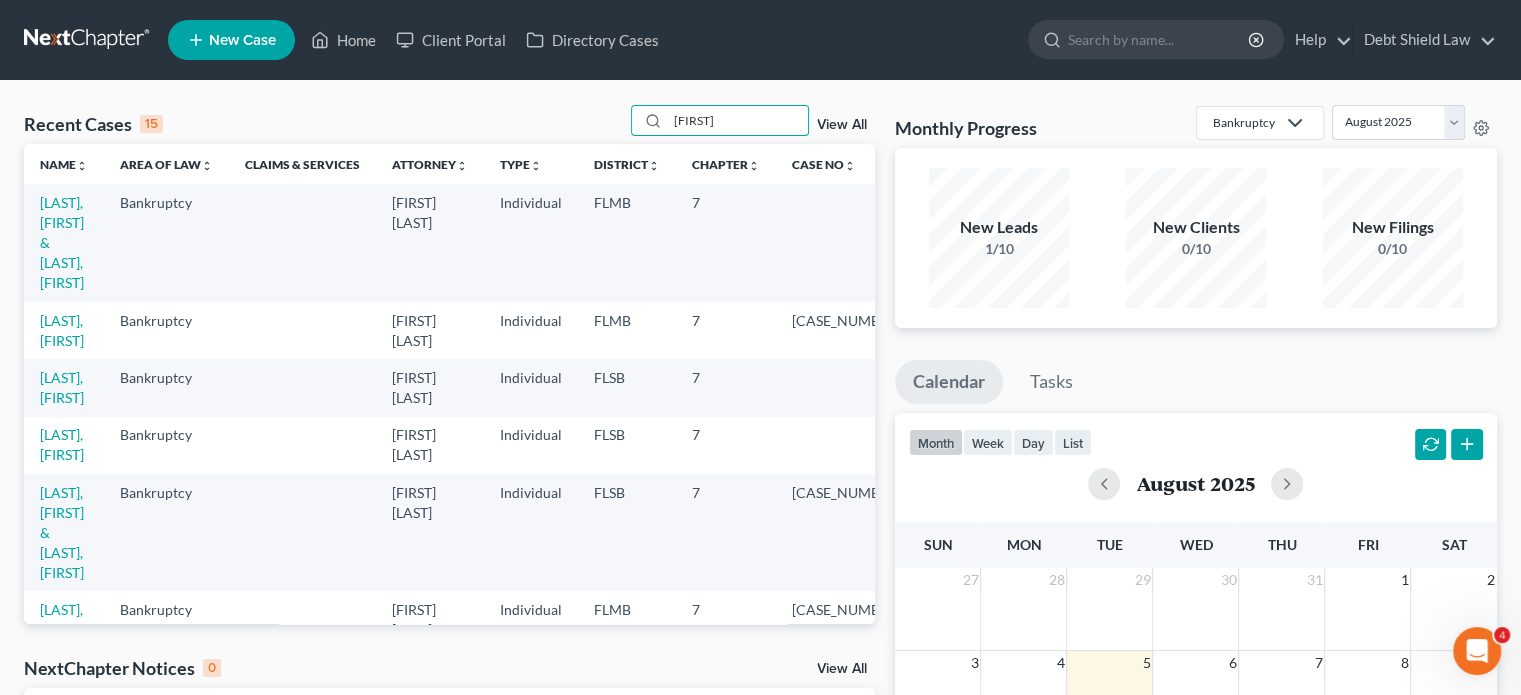 scroll, scrollTop: 0, scrollLeft: 0, axis: both 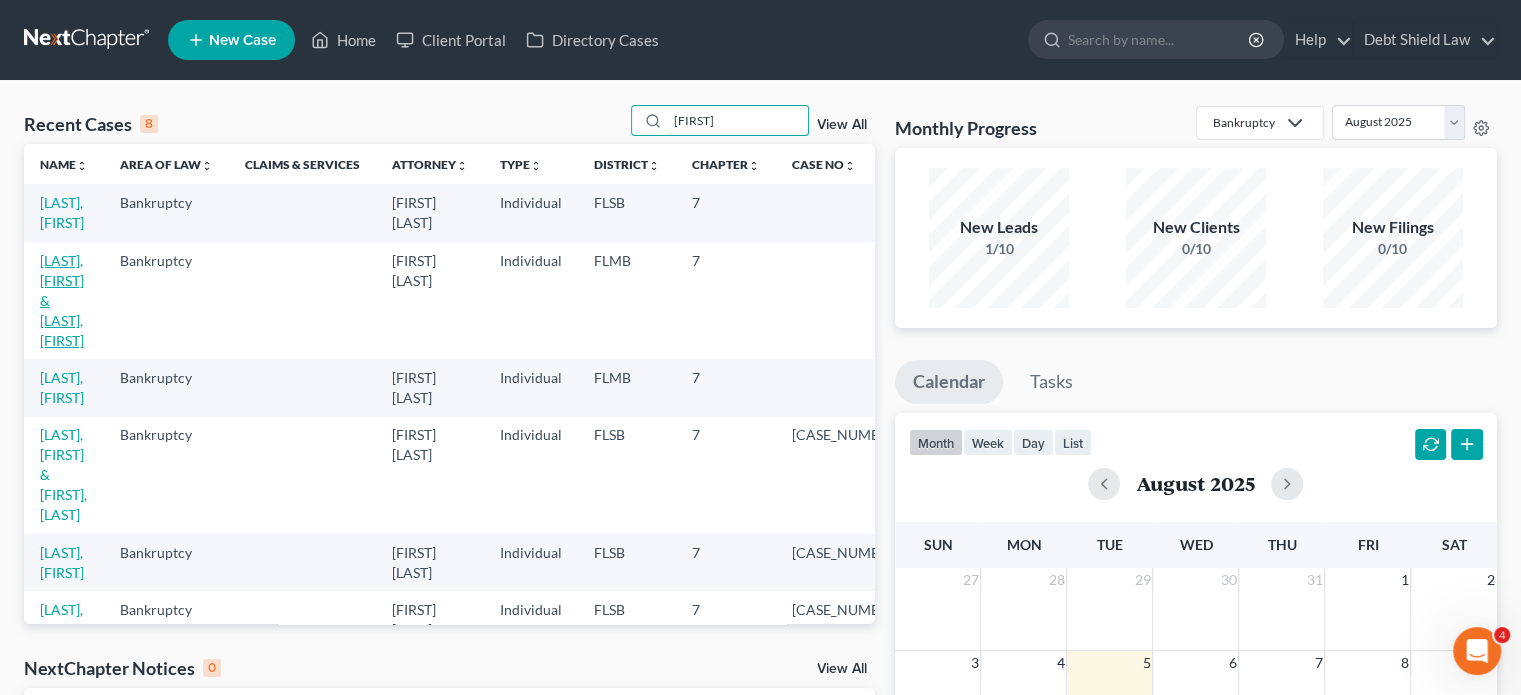 type on "[FIRST]" 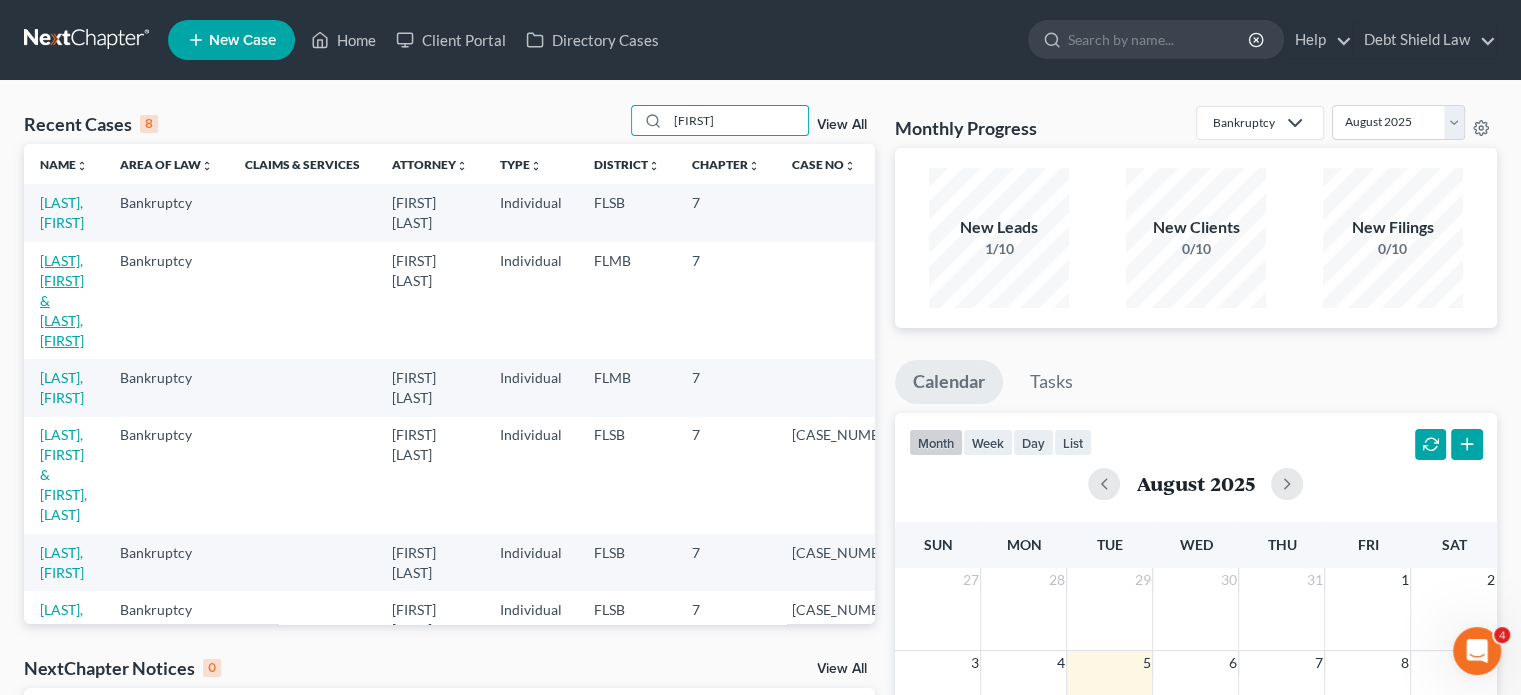 click on "[LAST], [FIRST] & [LAST], [FIRST]" at bounding box center (62, 300) 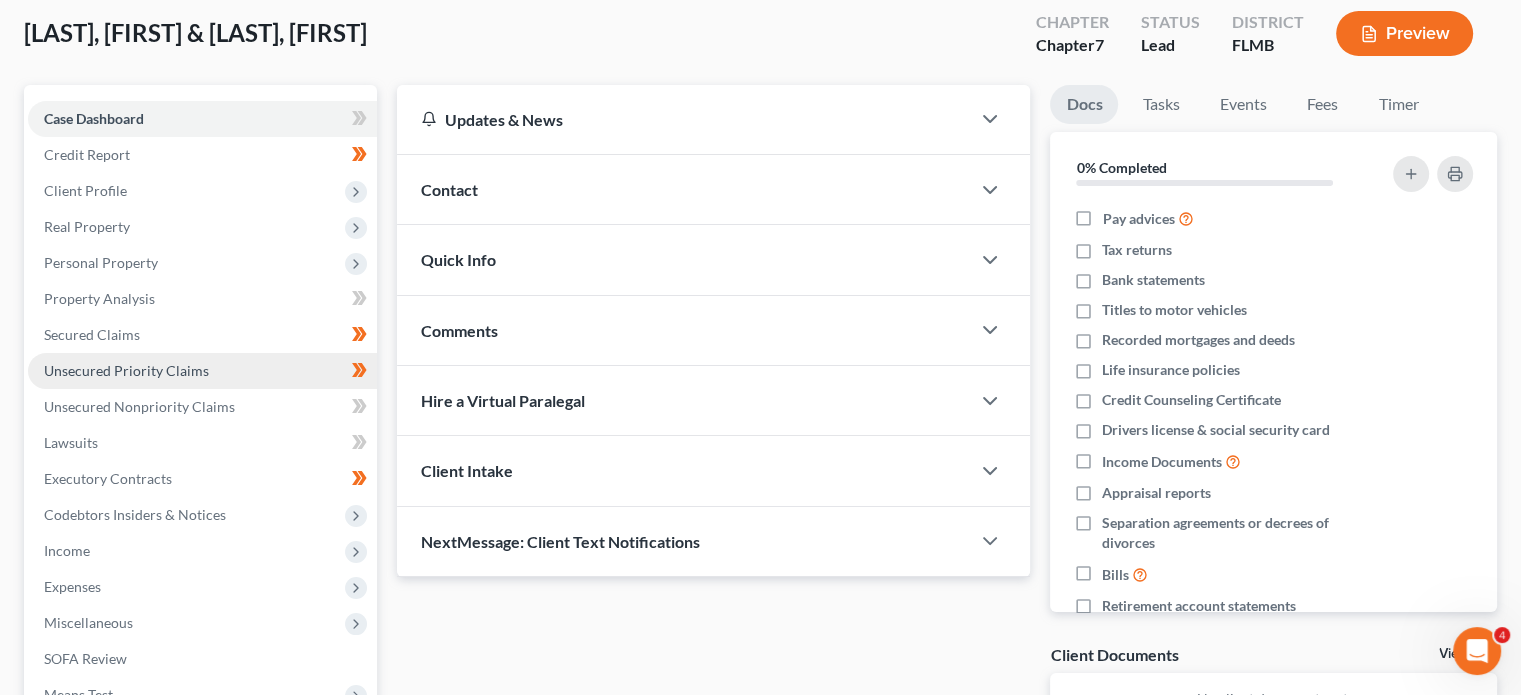 scroll, scrollTop: 111, scrollLeft: 0, axis: vertical 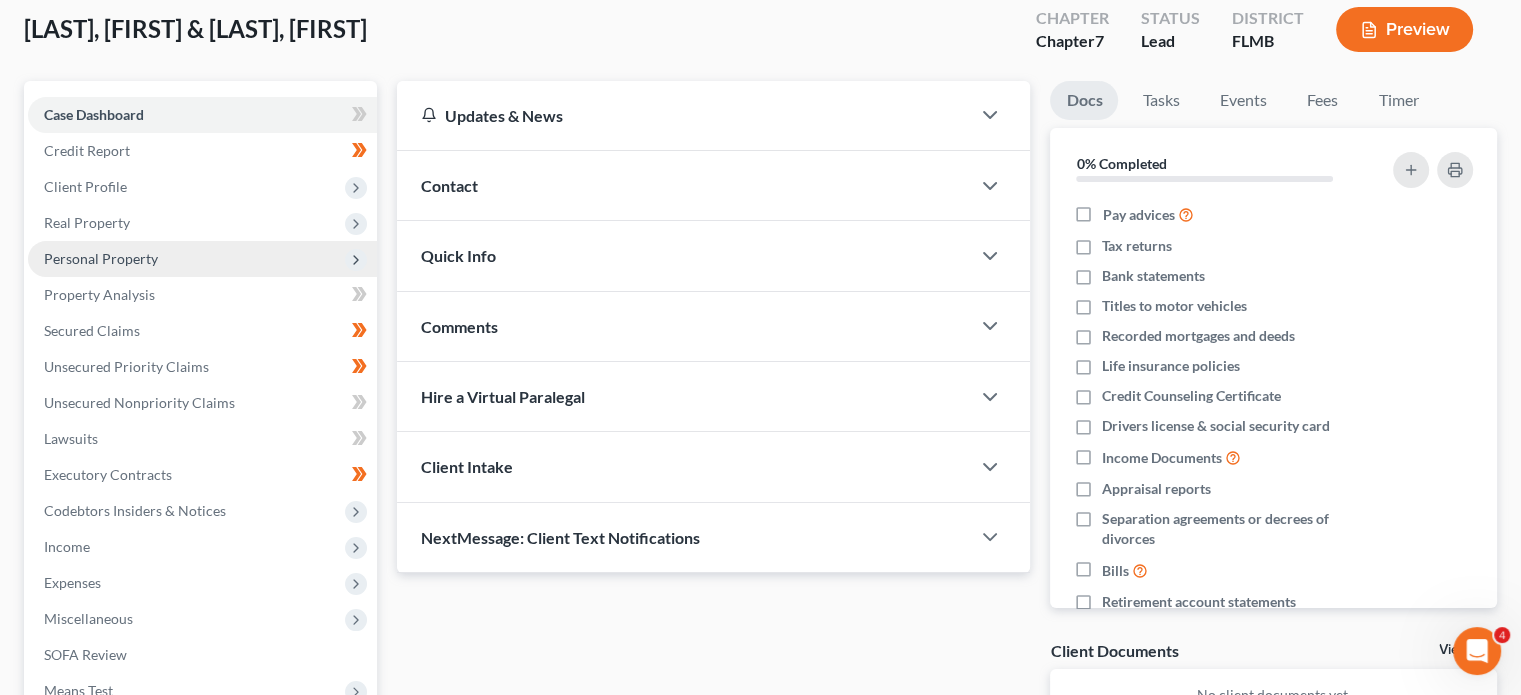 click on "Personal Property" at bounding box center [202, 259] 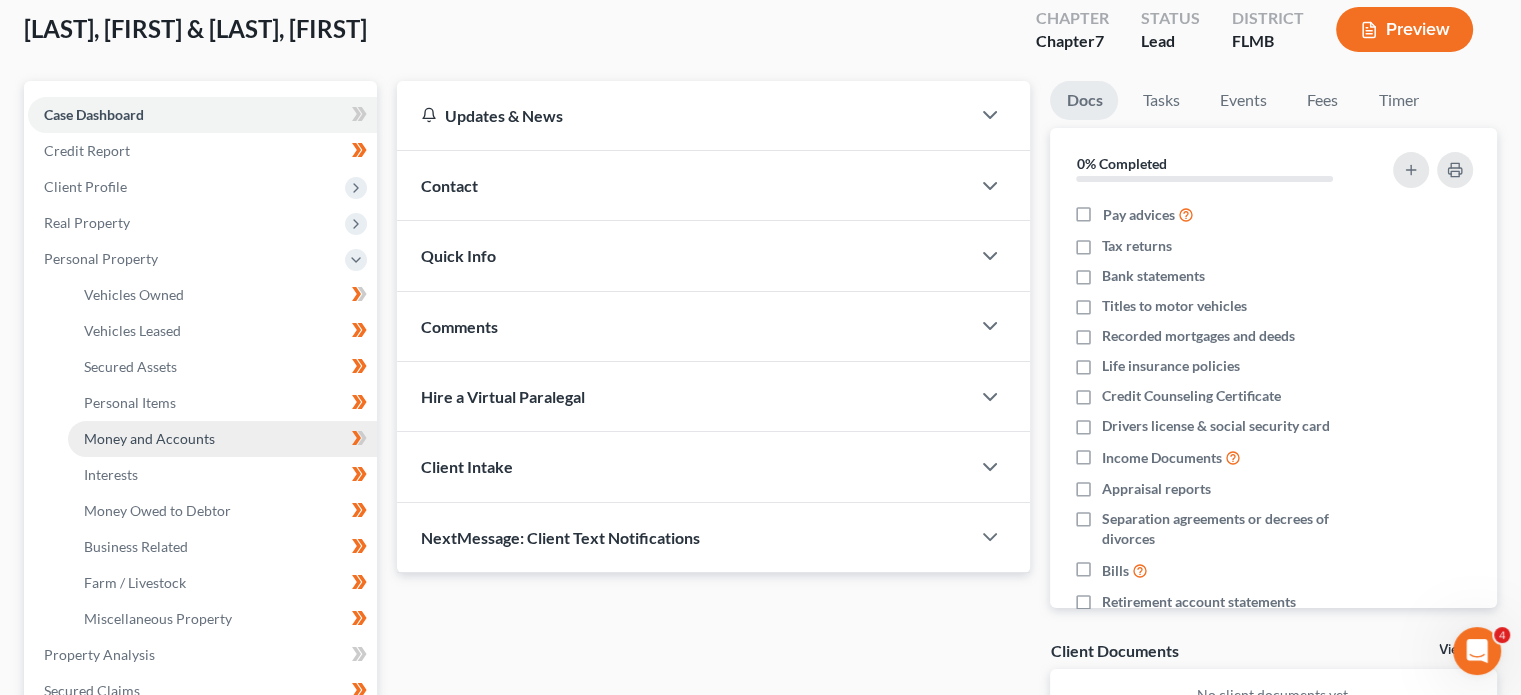 click on "Money and Accounts" at bounding box center [149, 438] 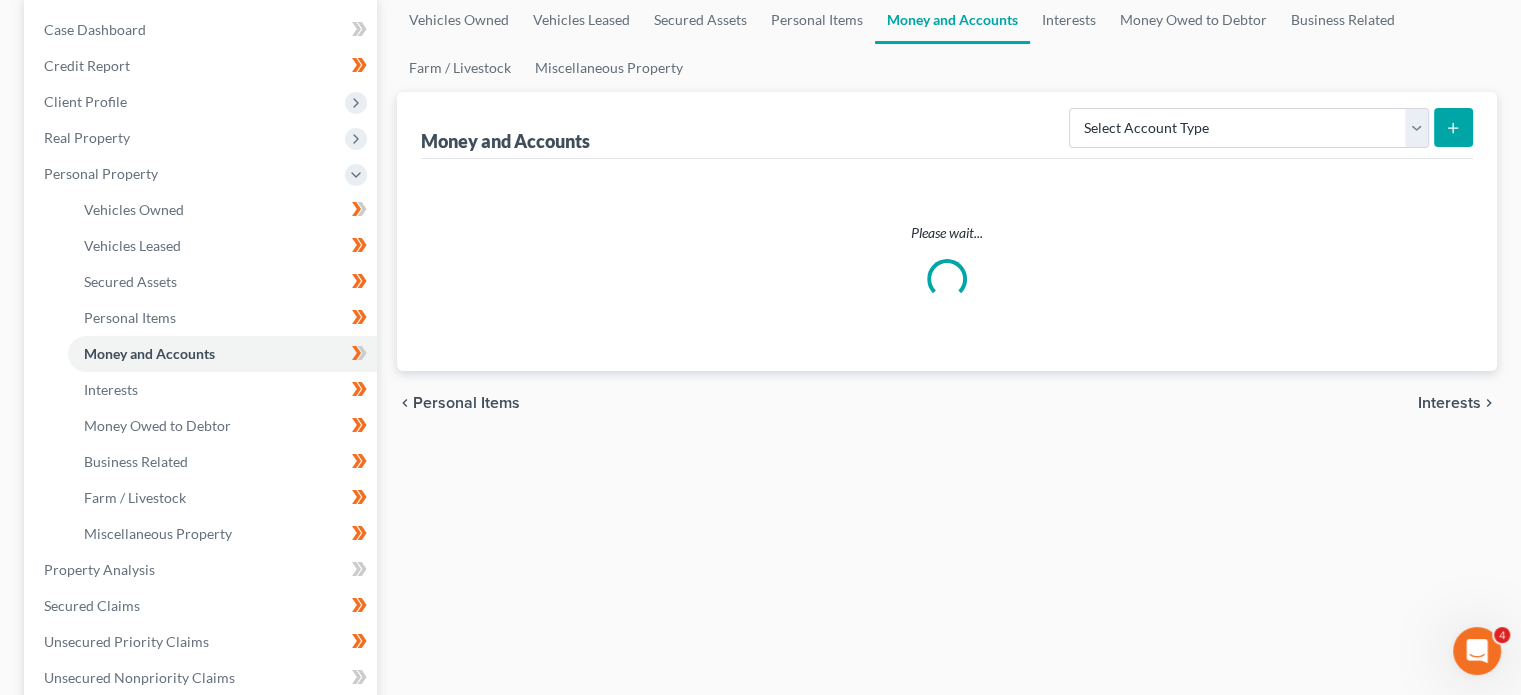 scroll, scrollTop: 196, scrollLeft: 0, axis: vertical 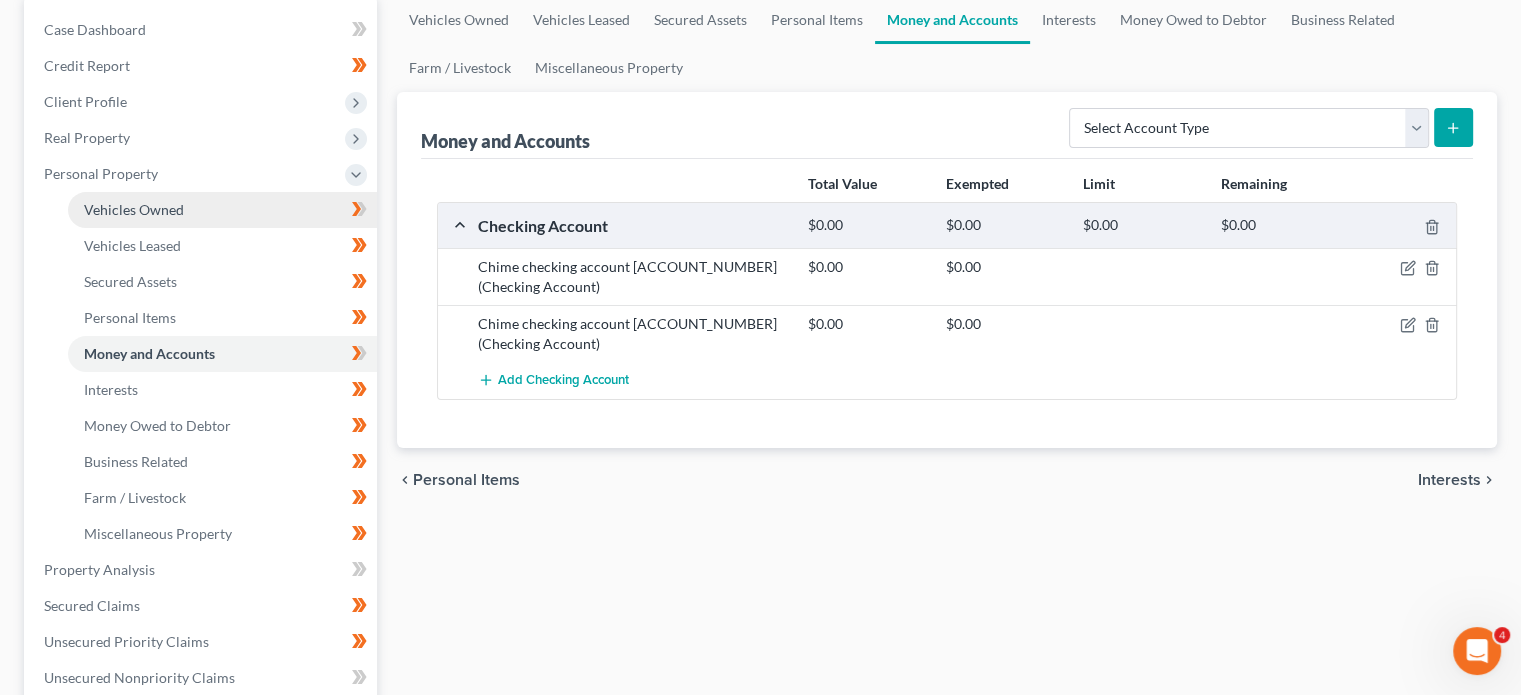 click on "Vehicles Owned" at bounding box center (222, 210) 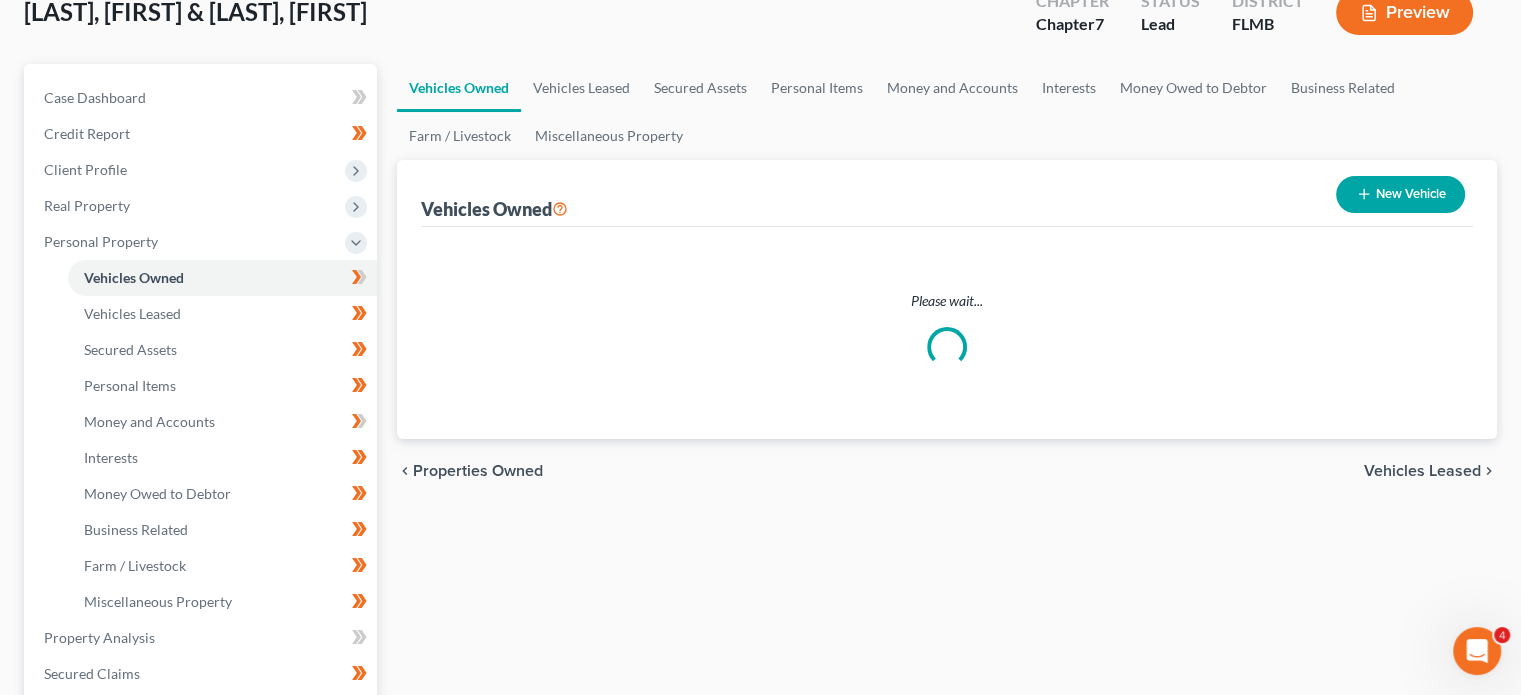 scroll, scrollTop: 128, scrollLeft: 0, axis: vertical 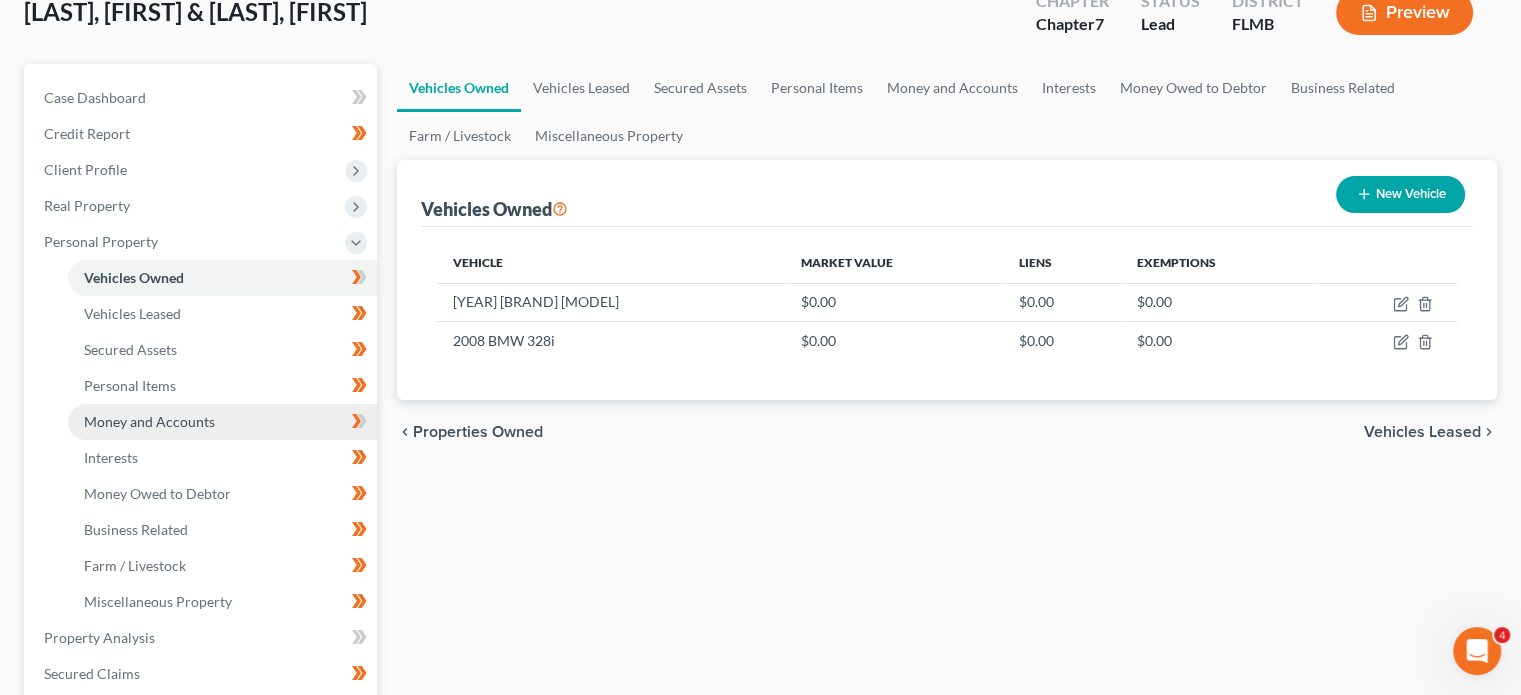 click on "Money and Accounts" at bounding box center [222, 422] 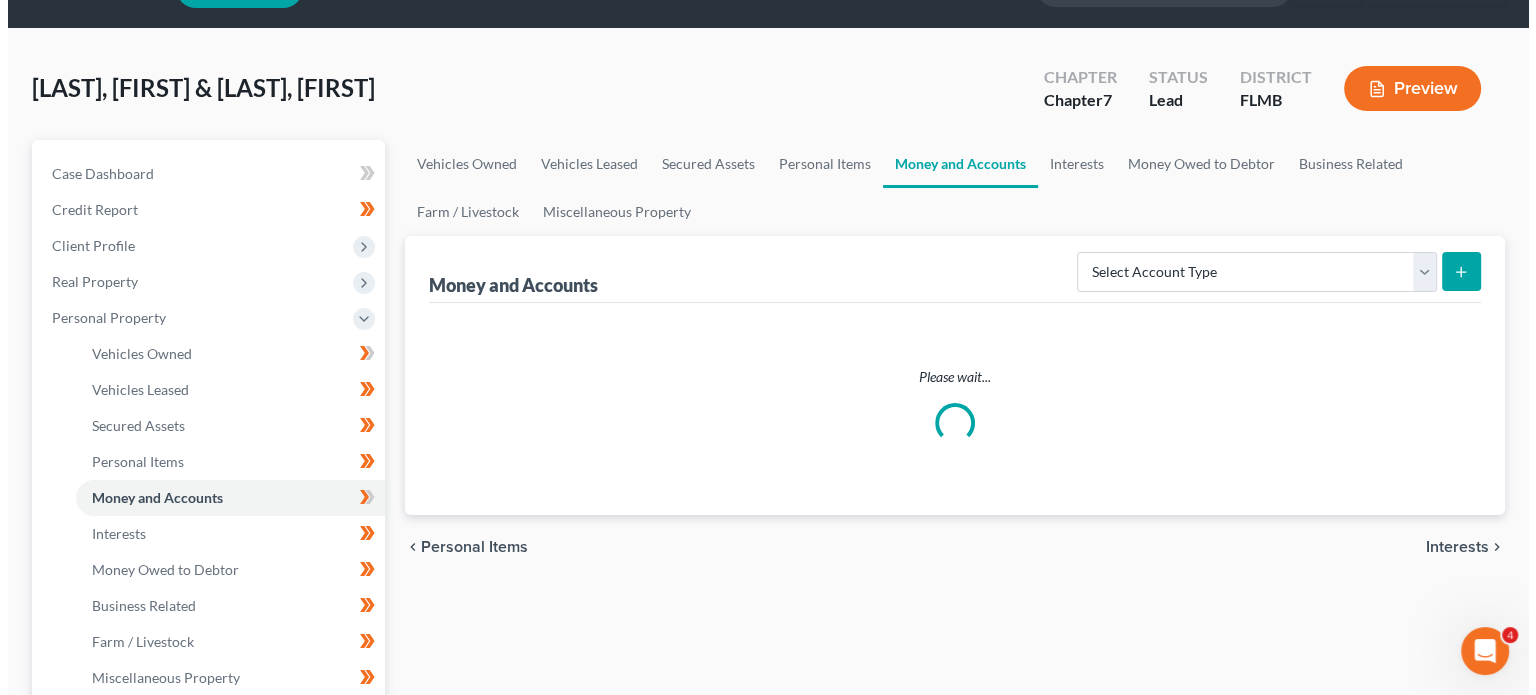 scroll, scrollTop: 0, scrollLeft: 0, axis: both 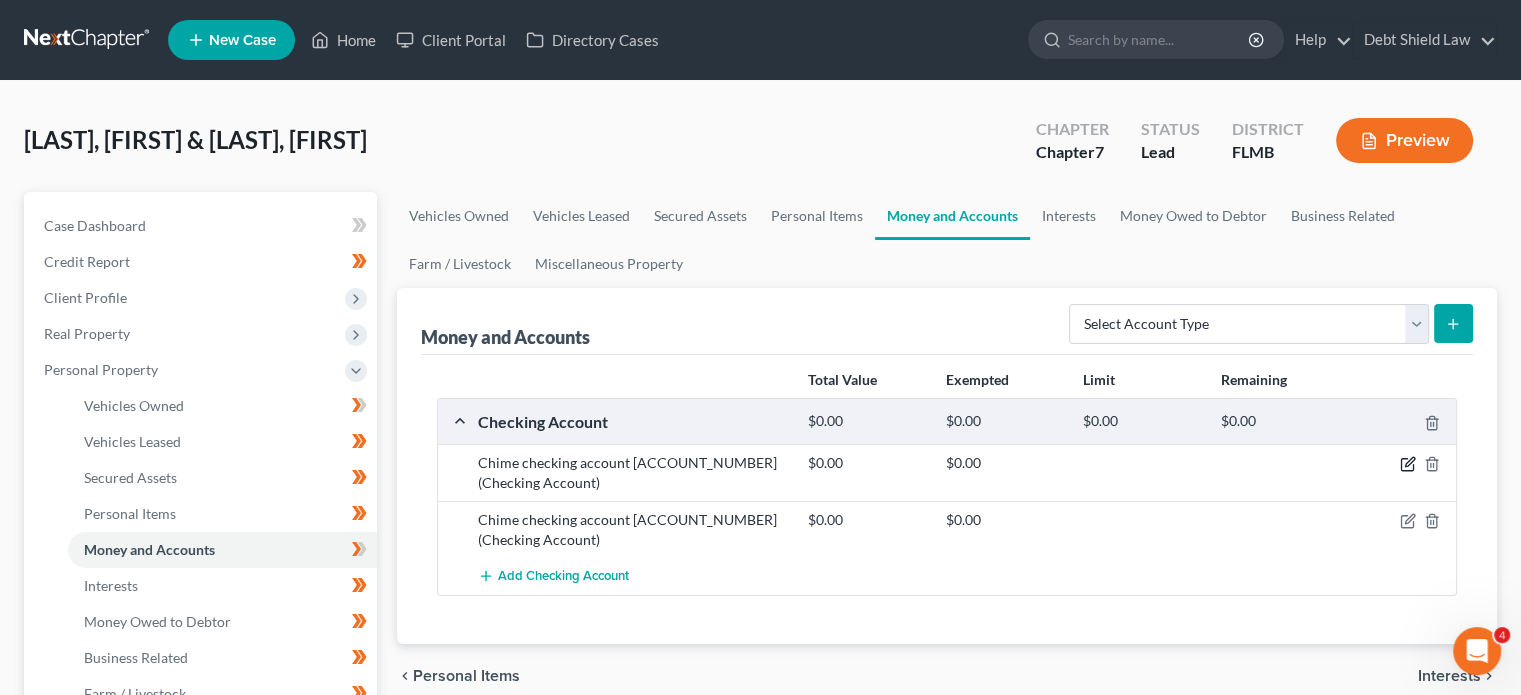 click 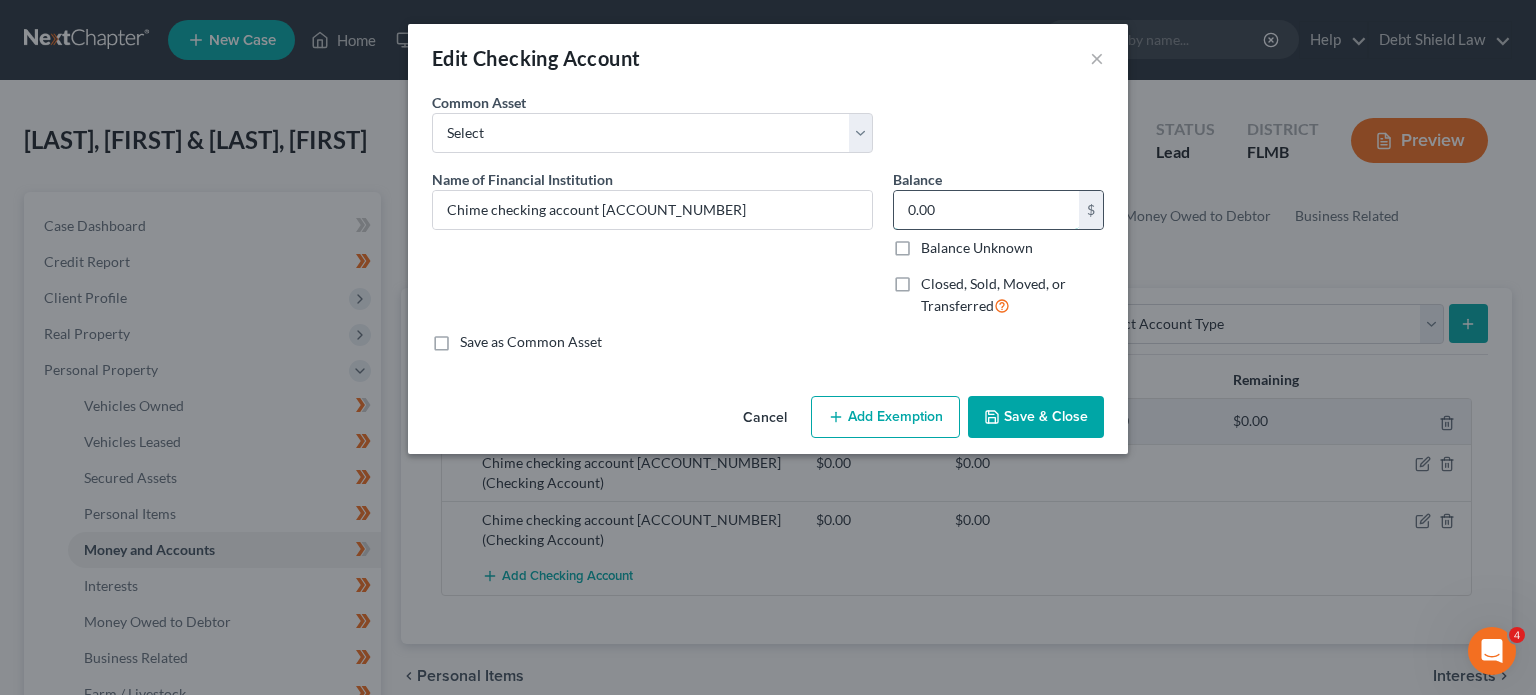 click on "0.00" at bounding box center [986, 210] 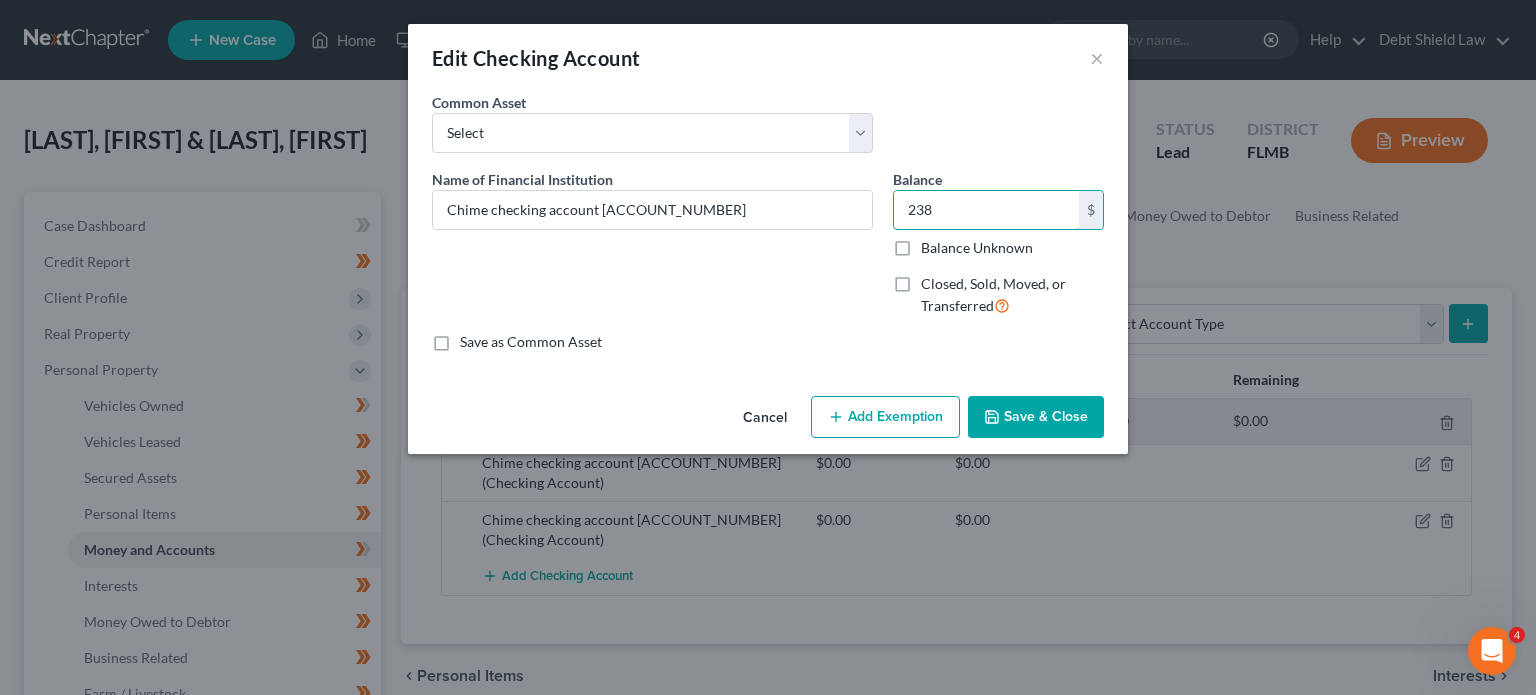 type on "238" 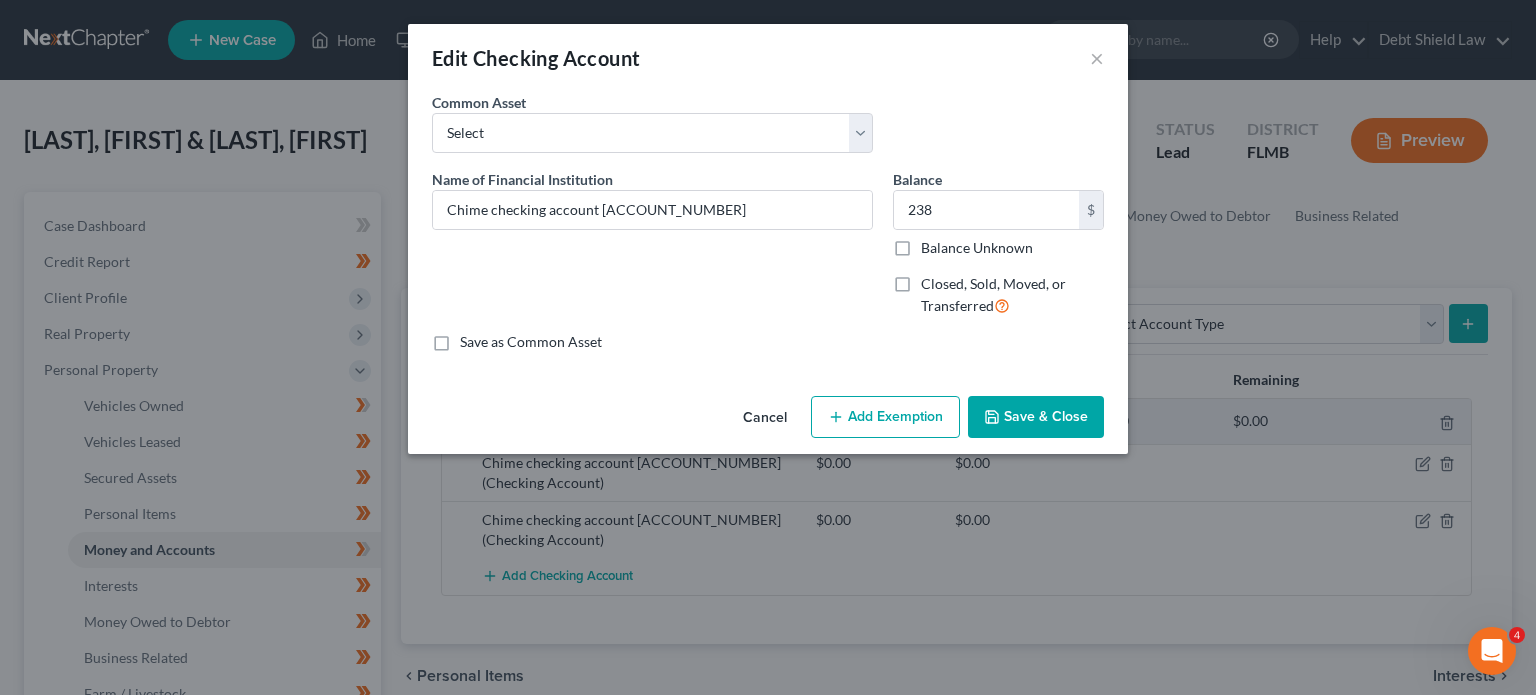click on "Add Exemption" at bounding box center (885, 417) 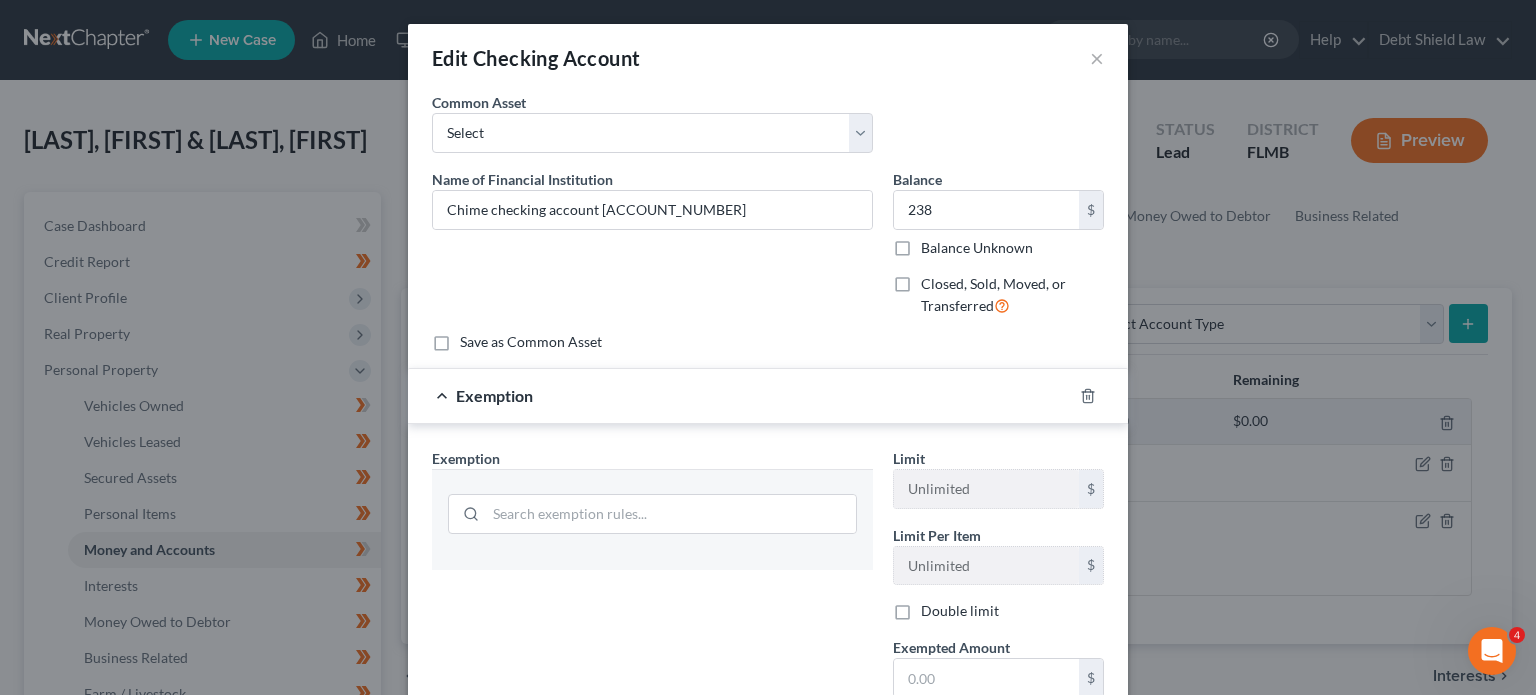click at bounding box center (652, 512) 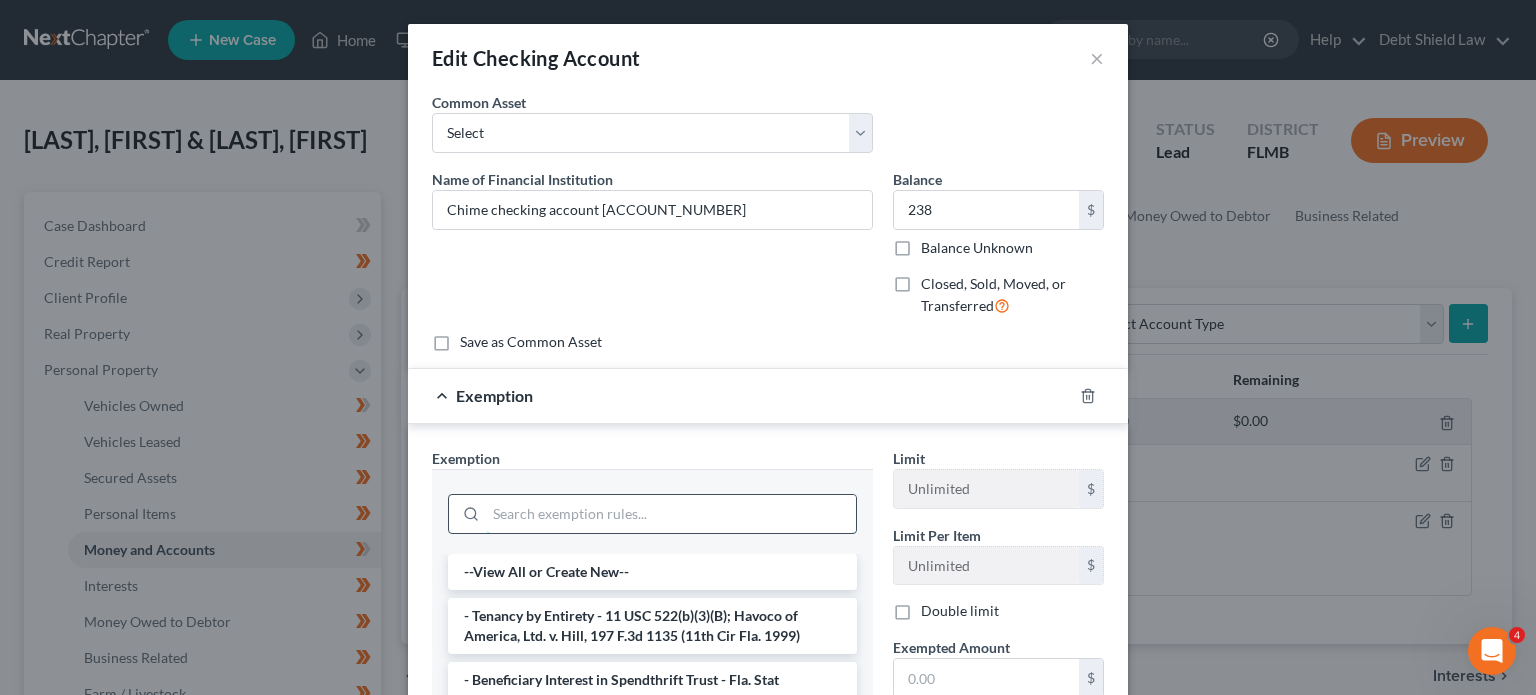 click at bounding box center (671, 514) 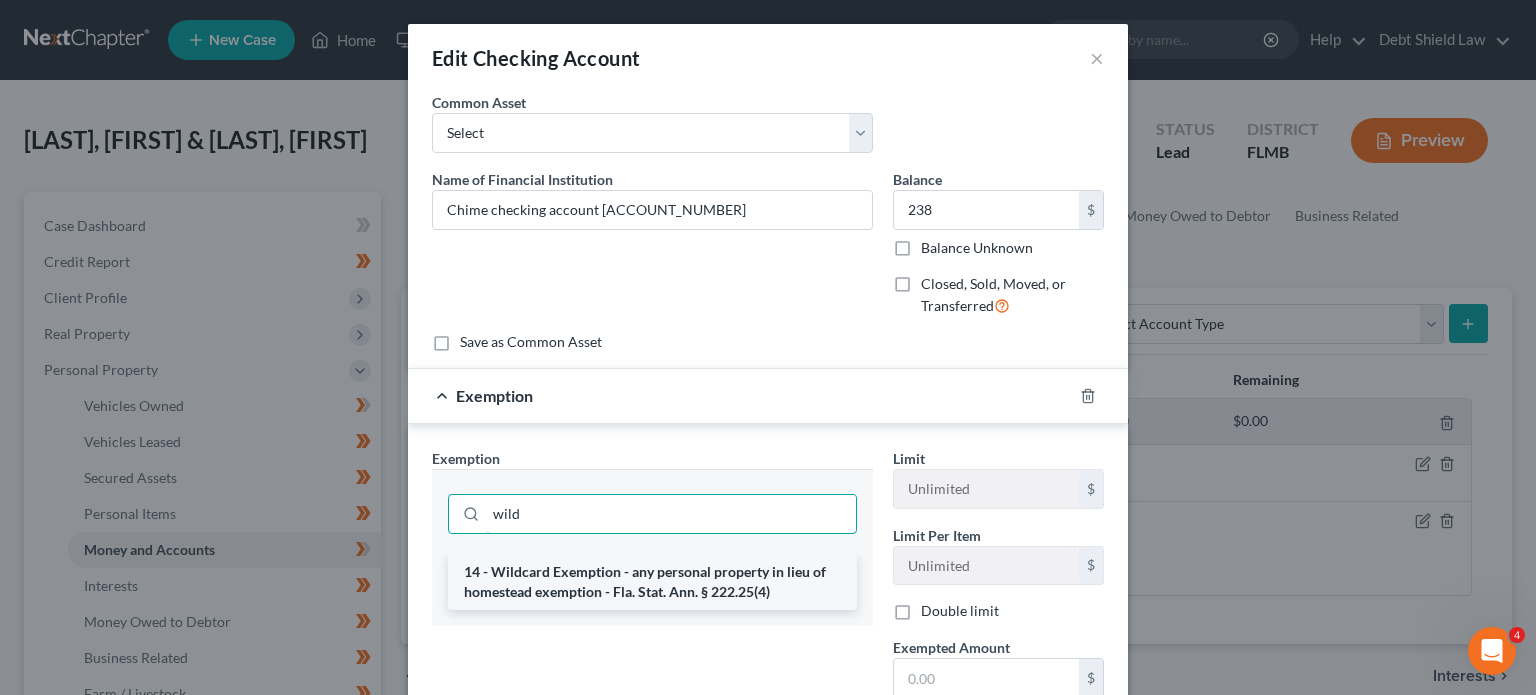 type on "wild" 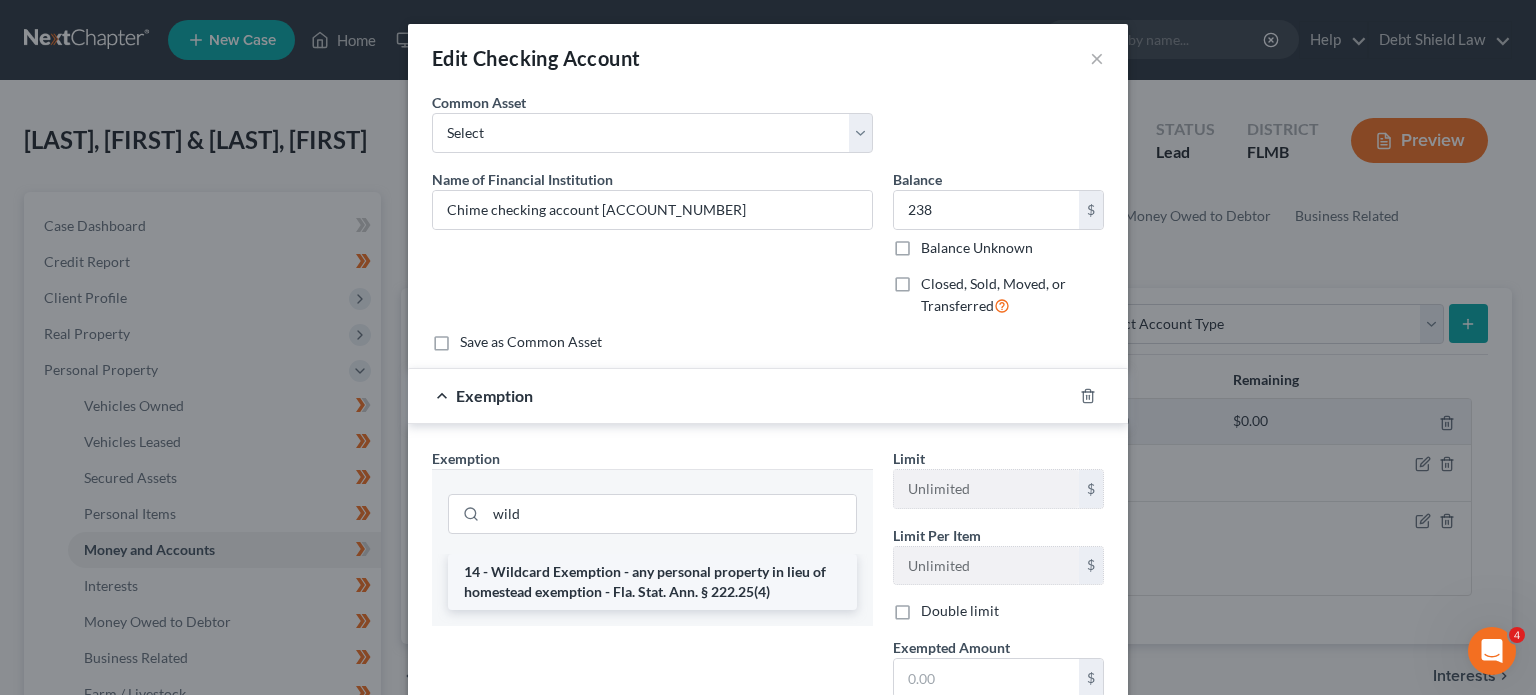 click on "14 - Wildcard Exemption - any personal property in lieu of homestead exemption - Fla. Stat. Ann. § 222.25(4)" at bounding box center [652, 582] 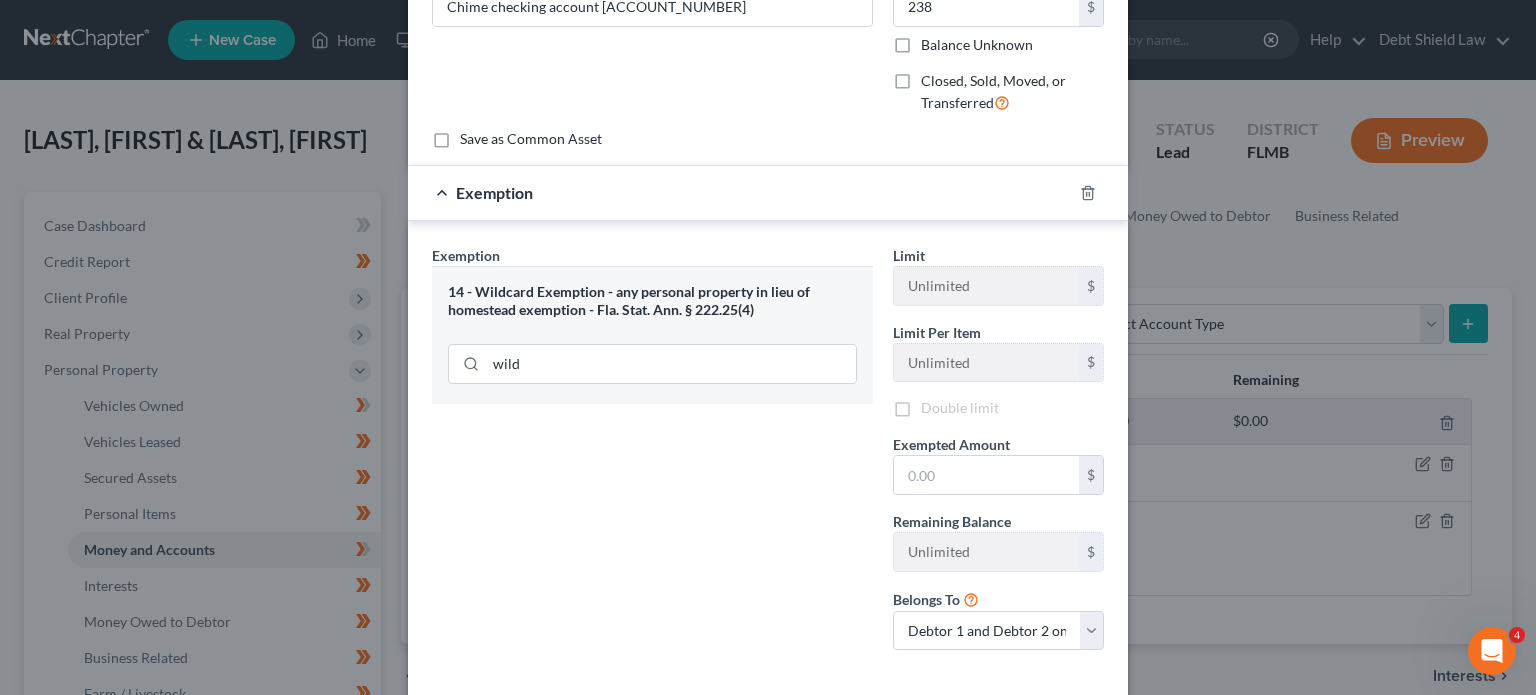 scroll, scrollTop: 228, scrollLeft: 0, axis: vertical 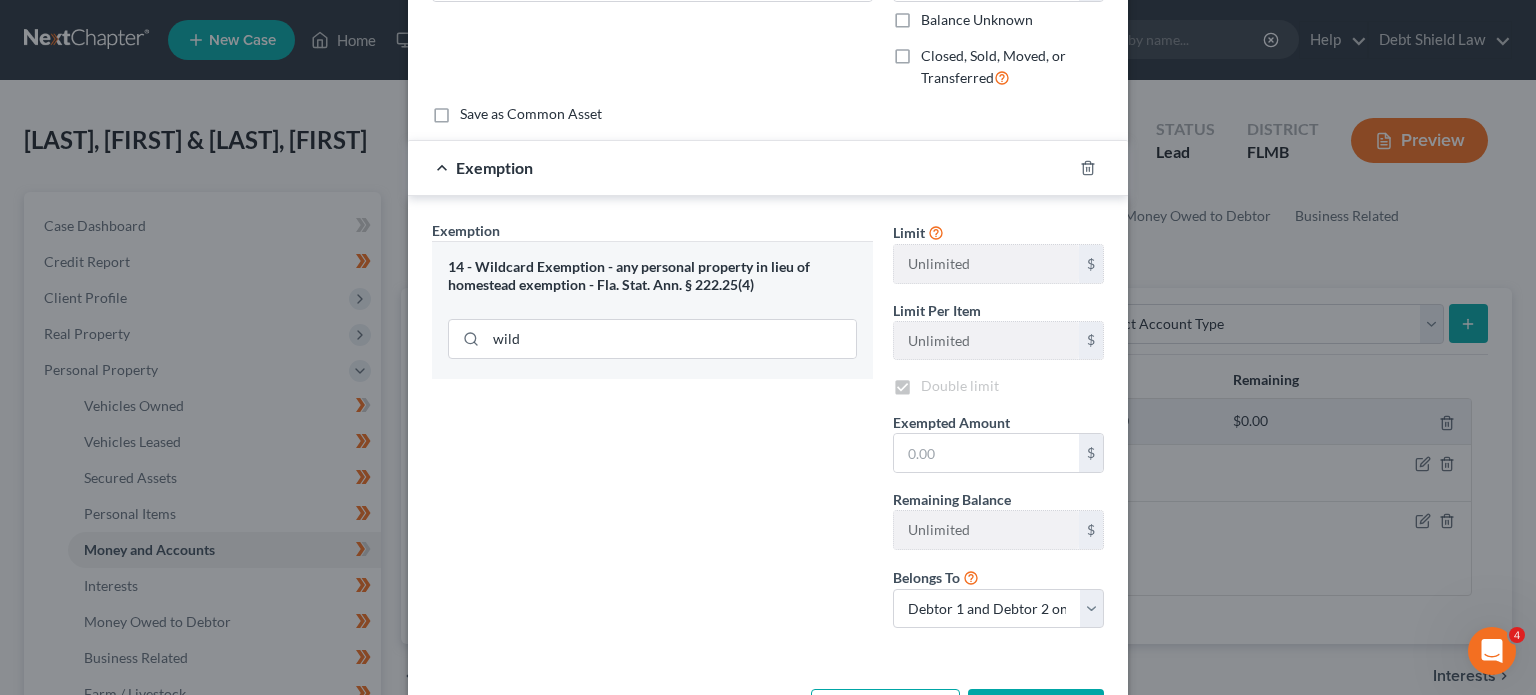 checkbox on "true" 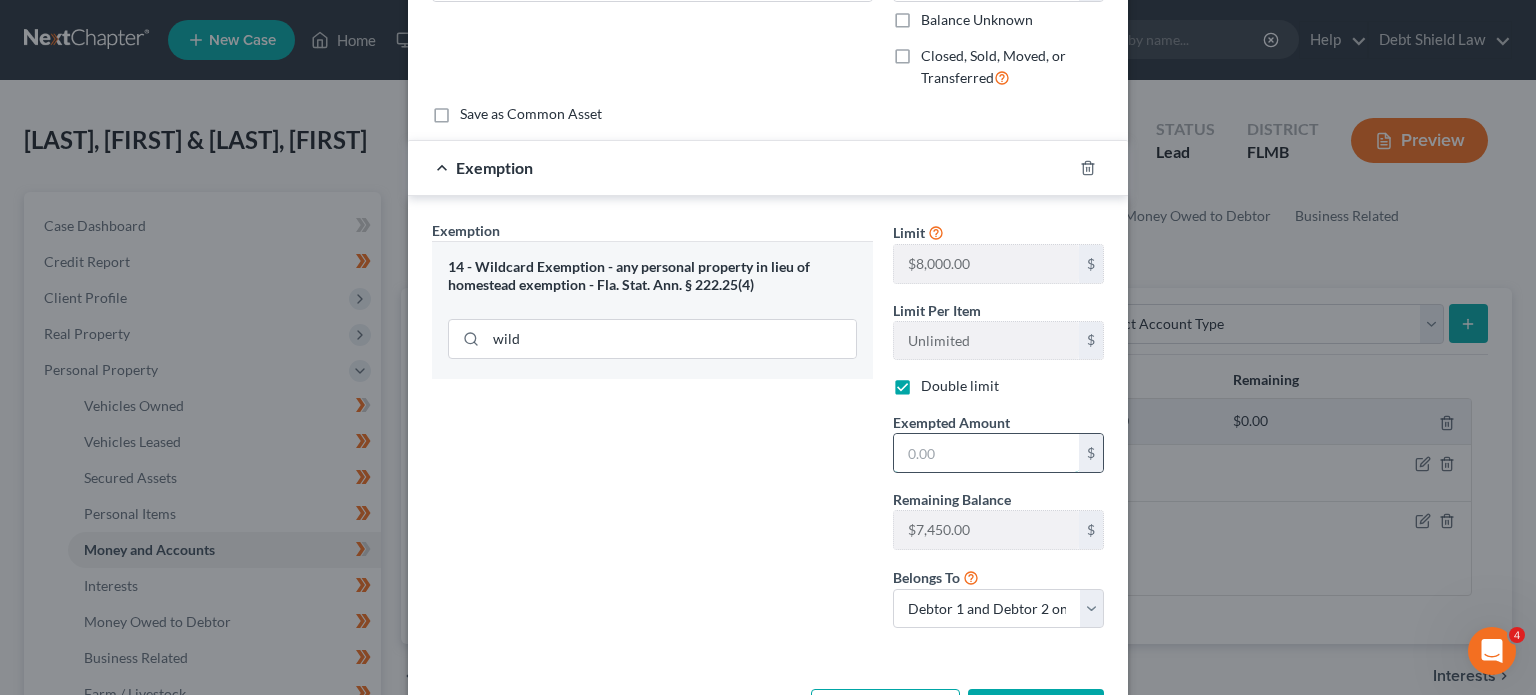 click at bounding box center (986, 453) 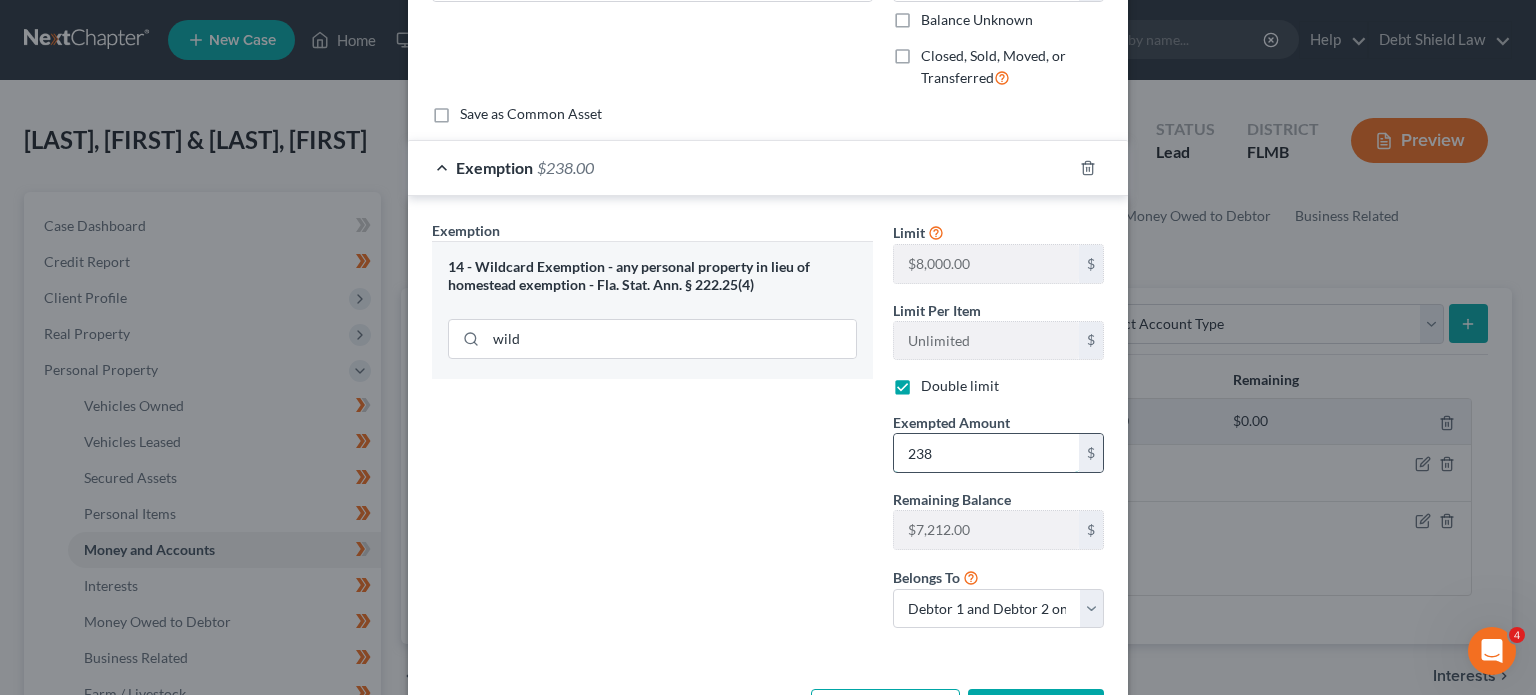 scroll, scrollTop: 301, scrollLeft: 0, axis: vertical 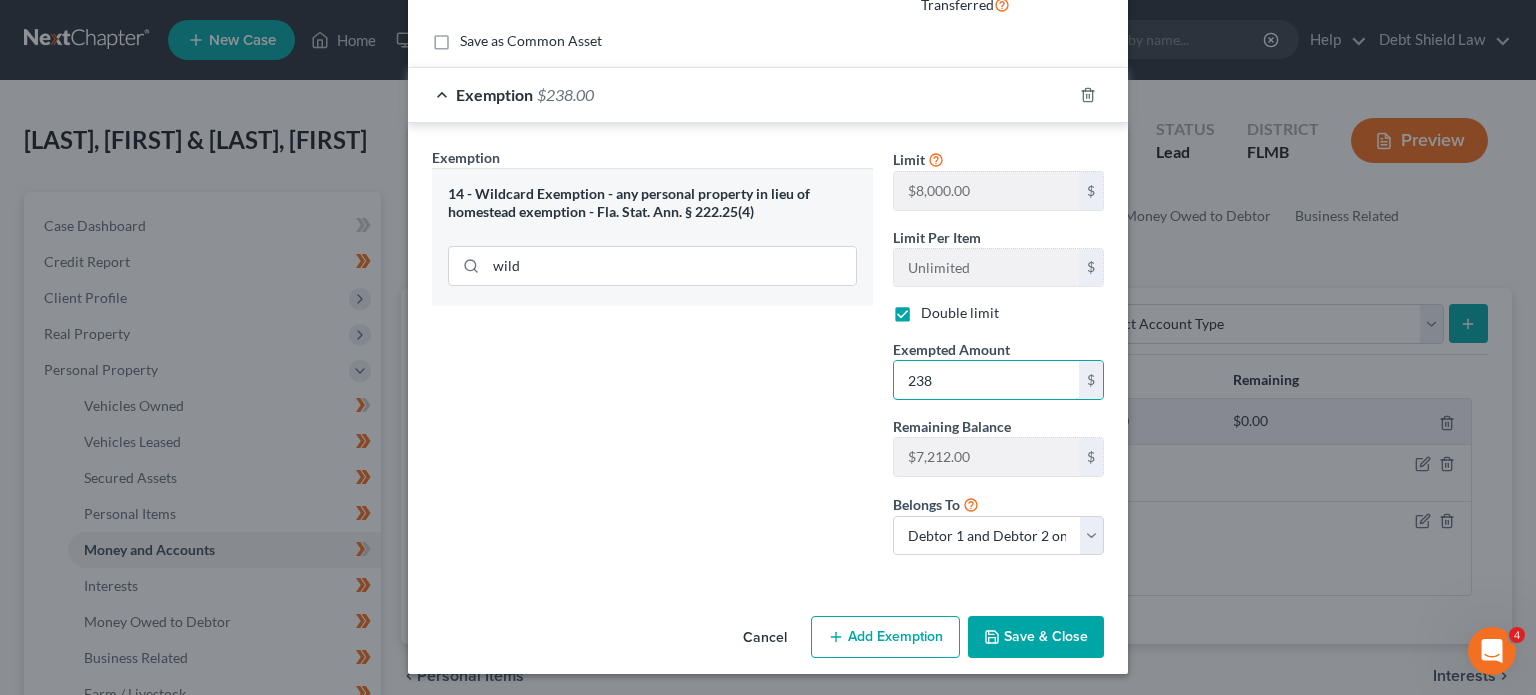 type on "238" 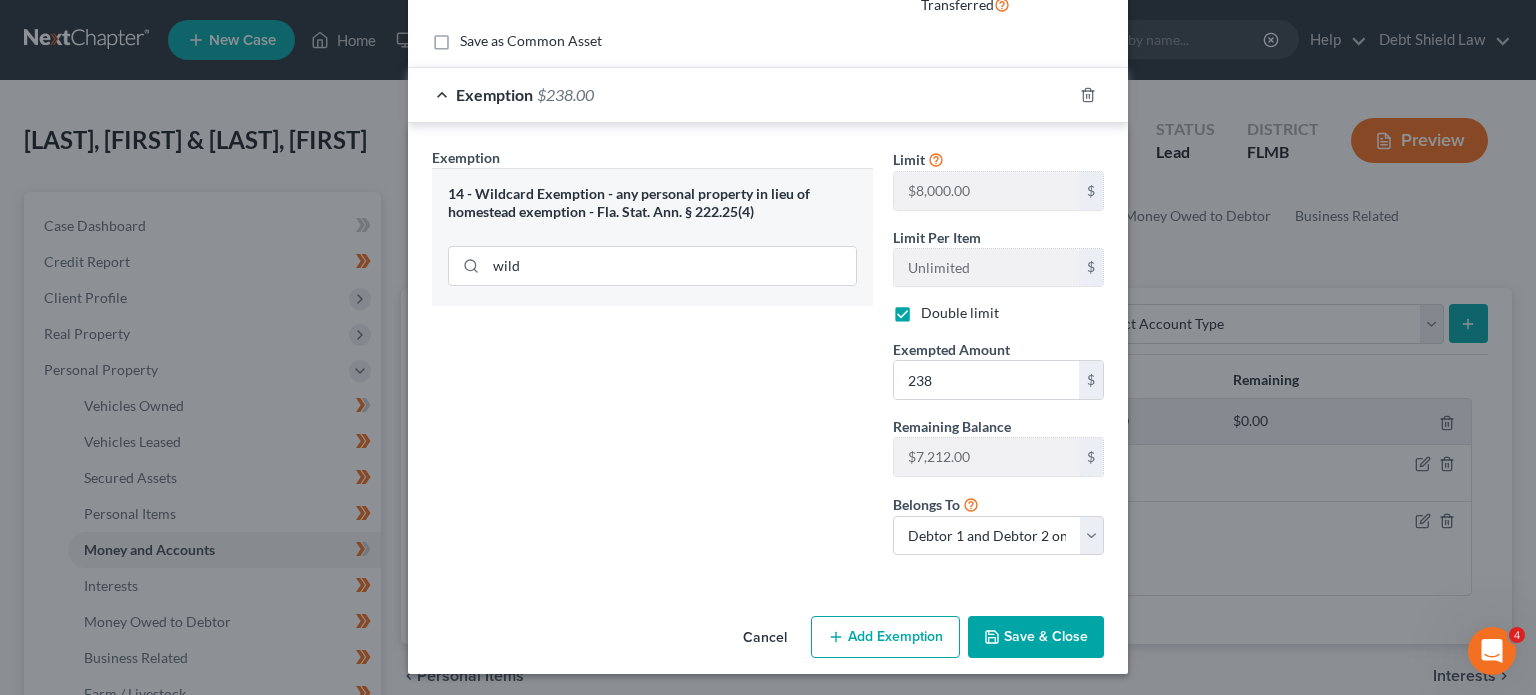 click on "Save & Close" at bounding box center [1036, 637] 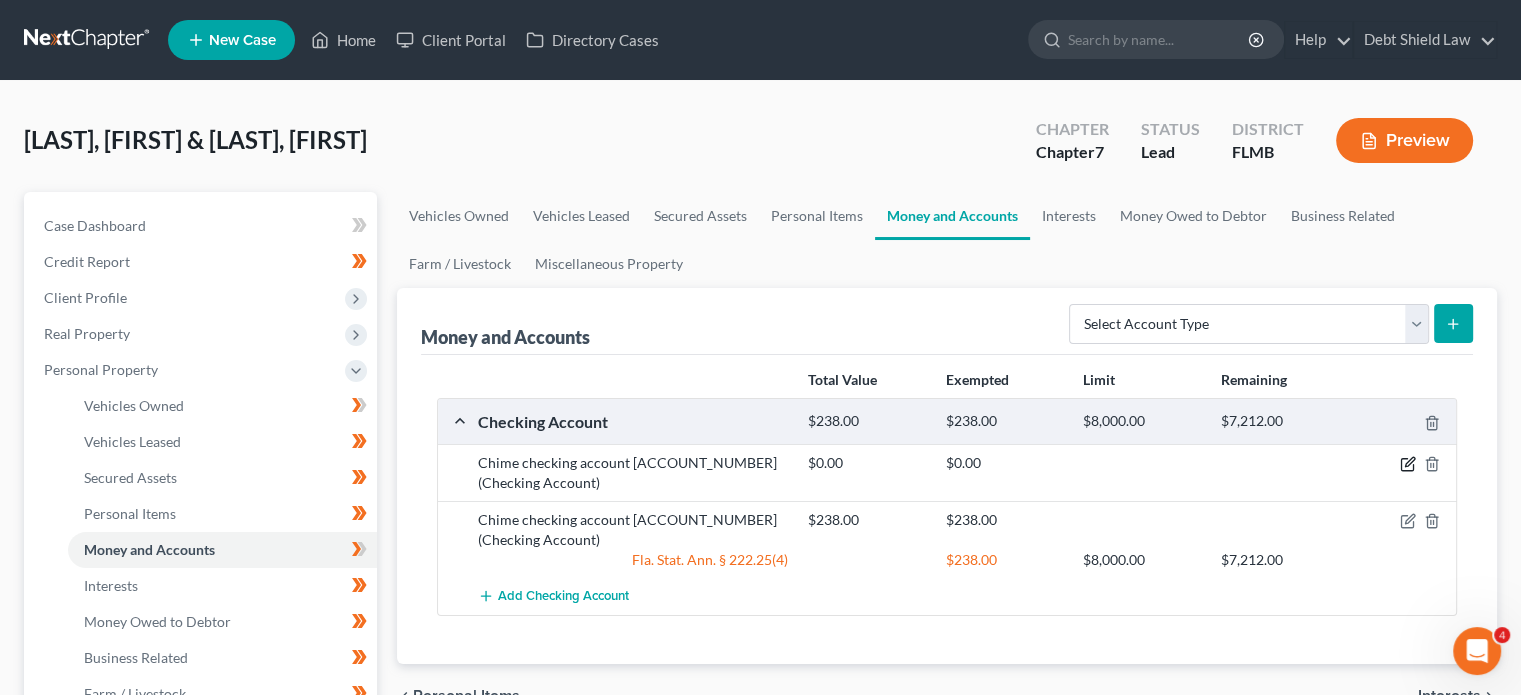 click 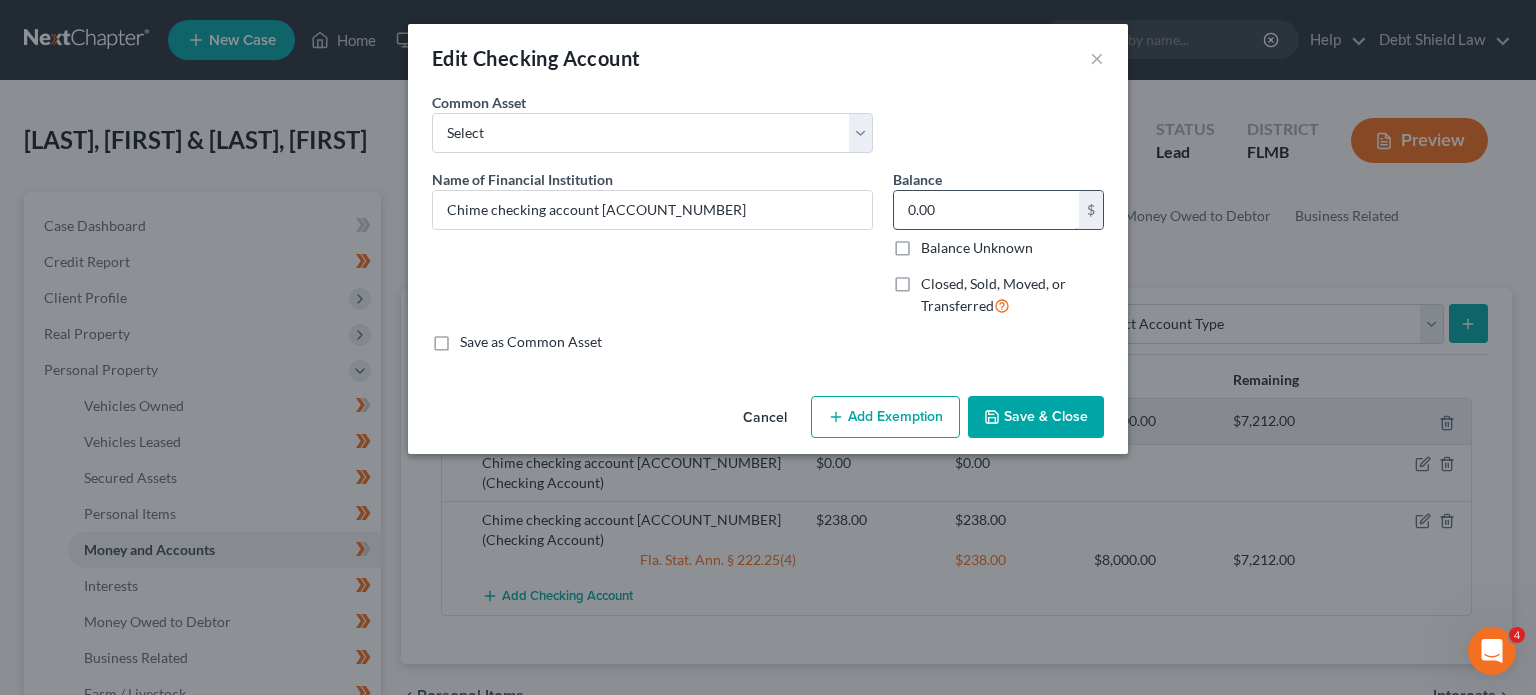 click on "0.00" at bounding box center (986, 210) 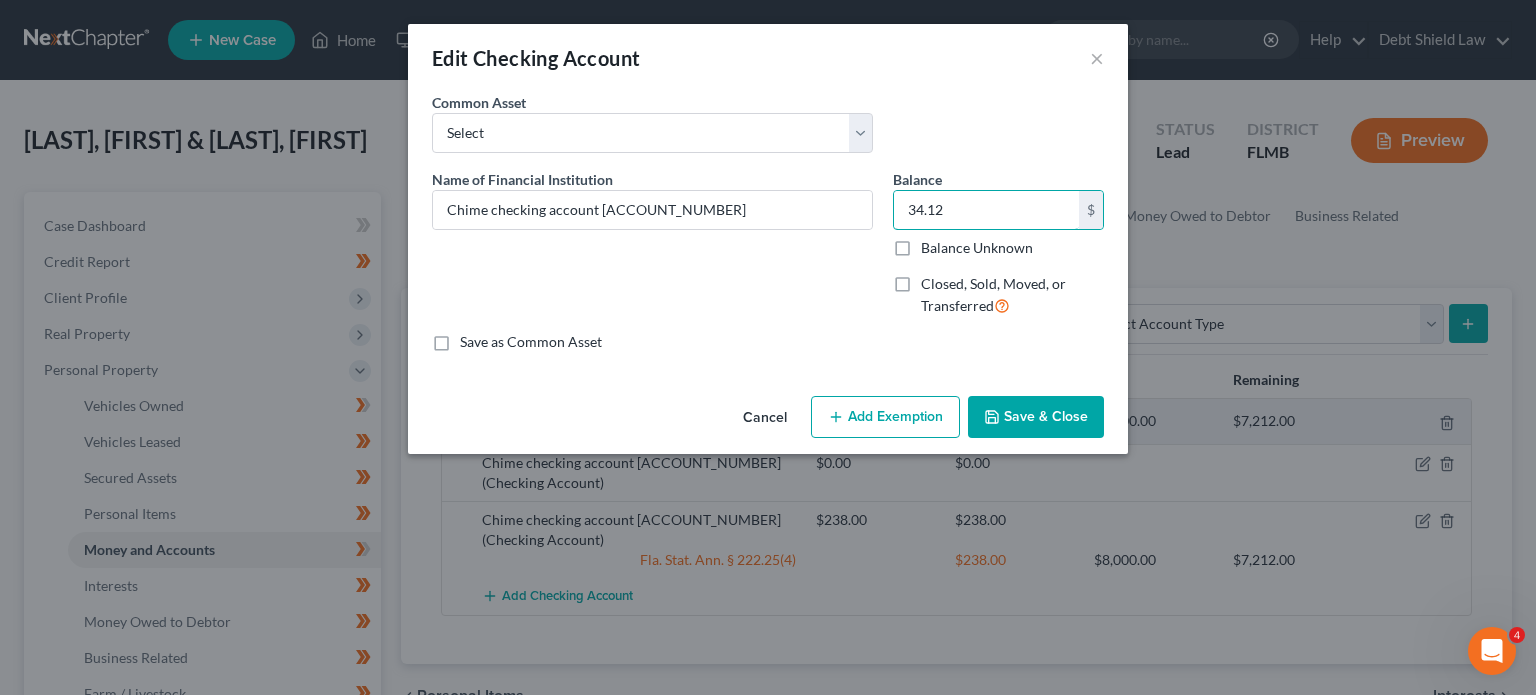 type on "34.12" 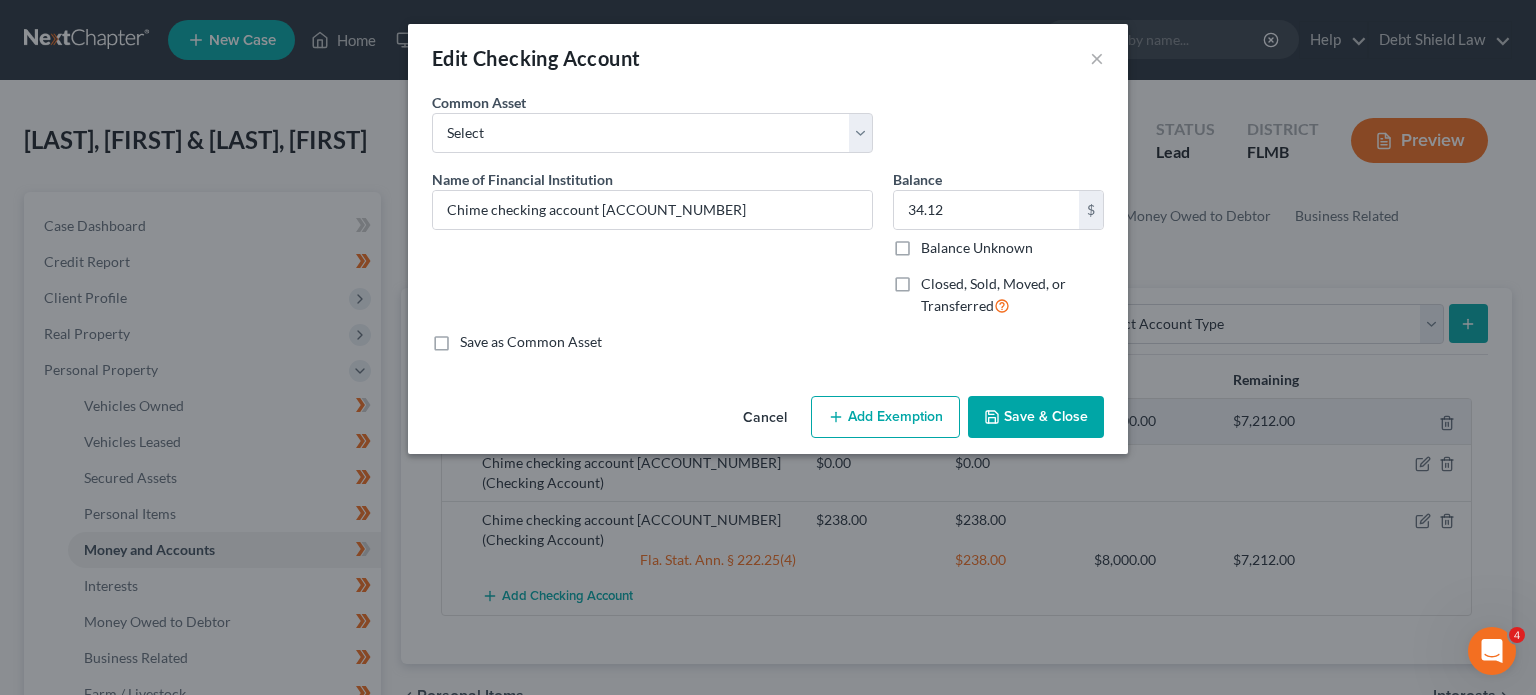 click on "Add Exemption" at bounding box center (885, 417) 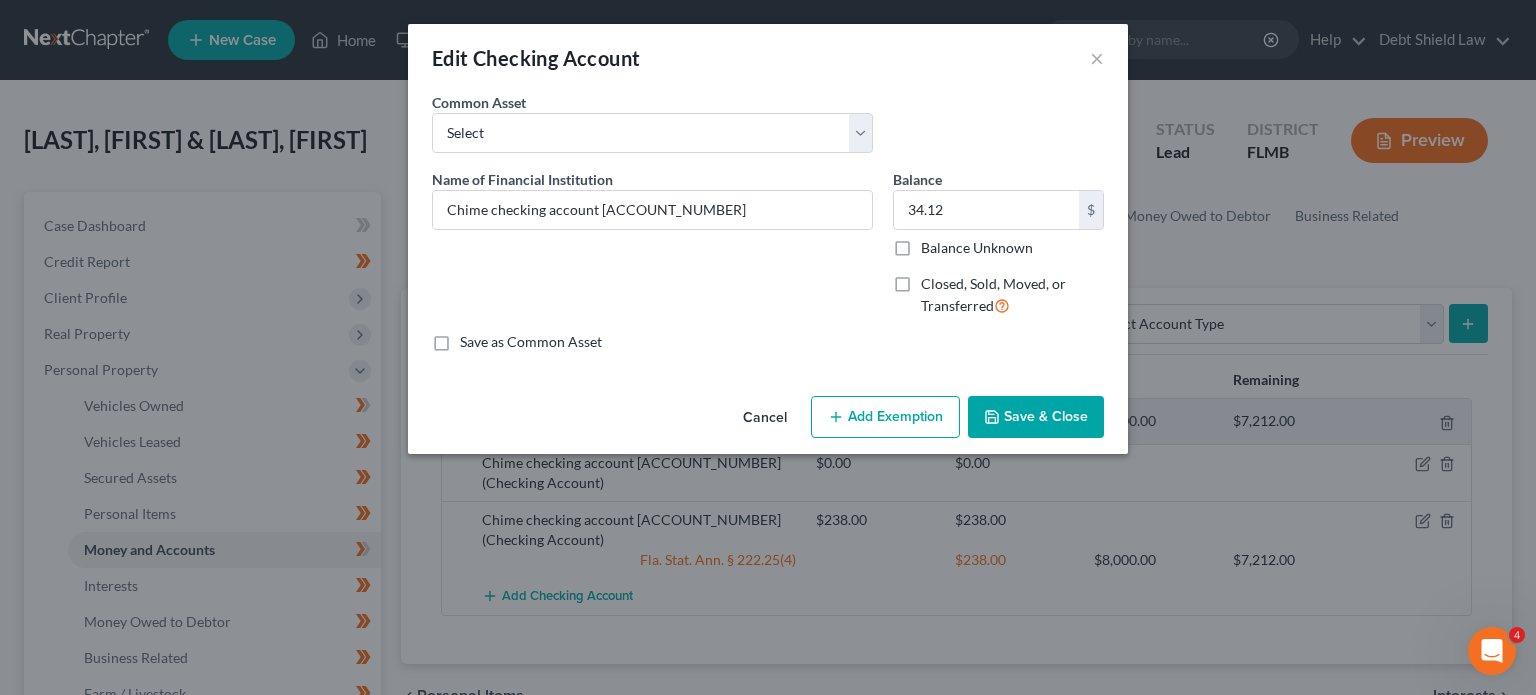 select on "2" 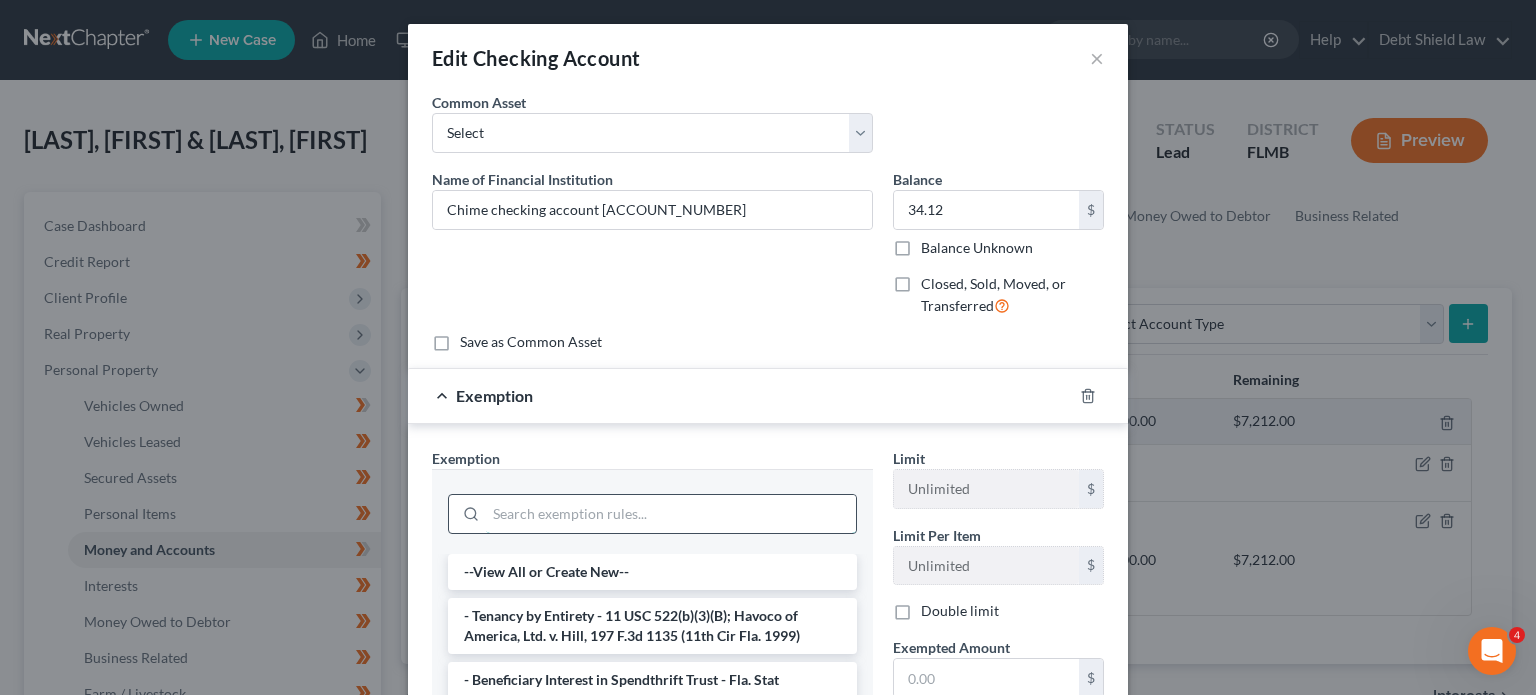click at bounding box center [671, 514] 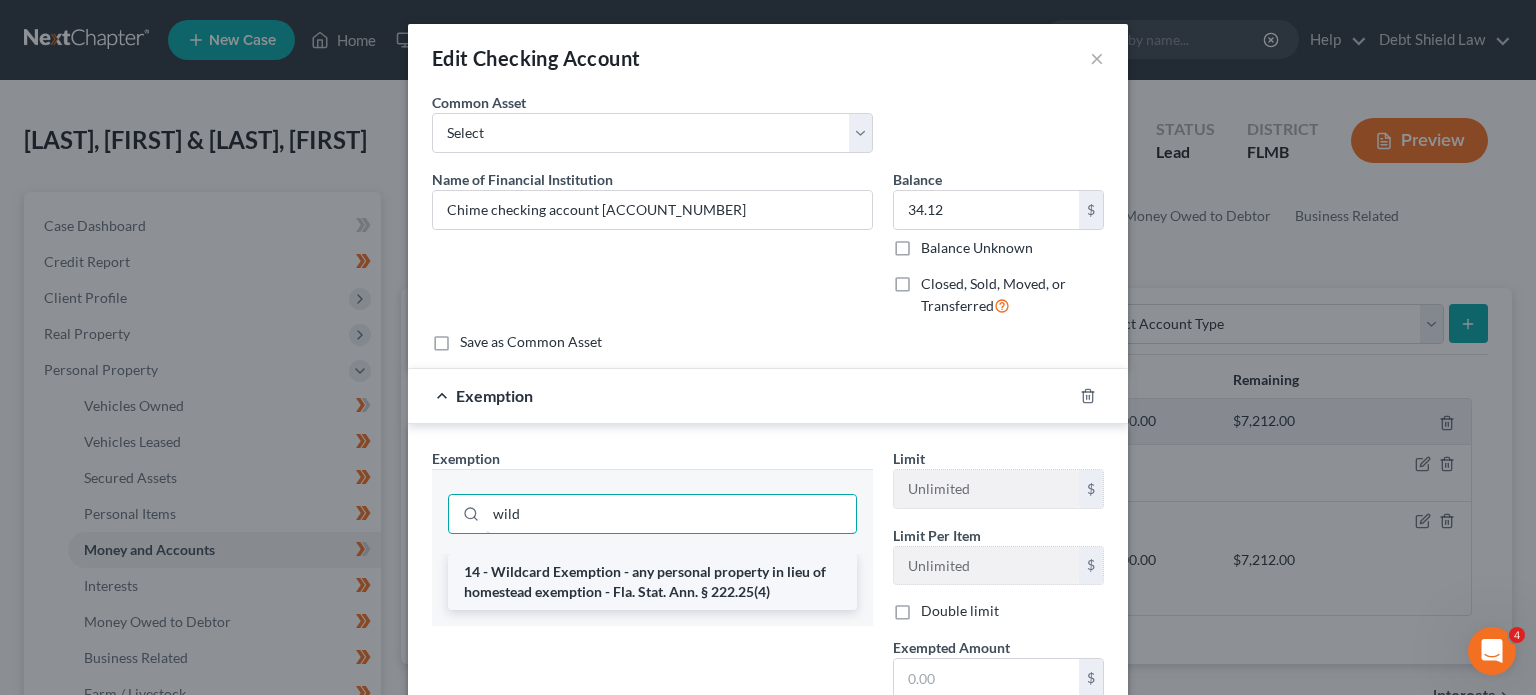 type on "wild" 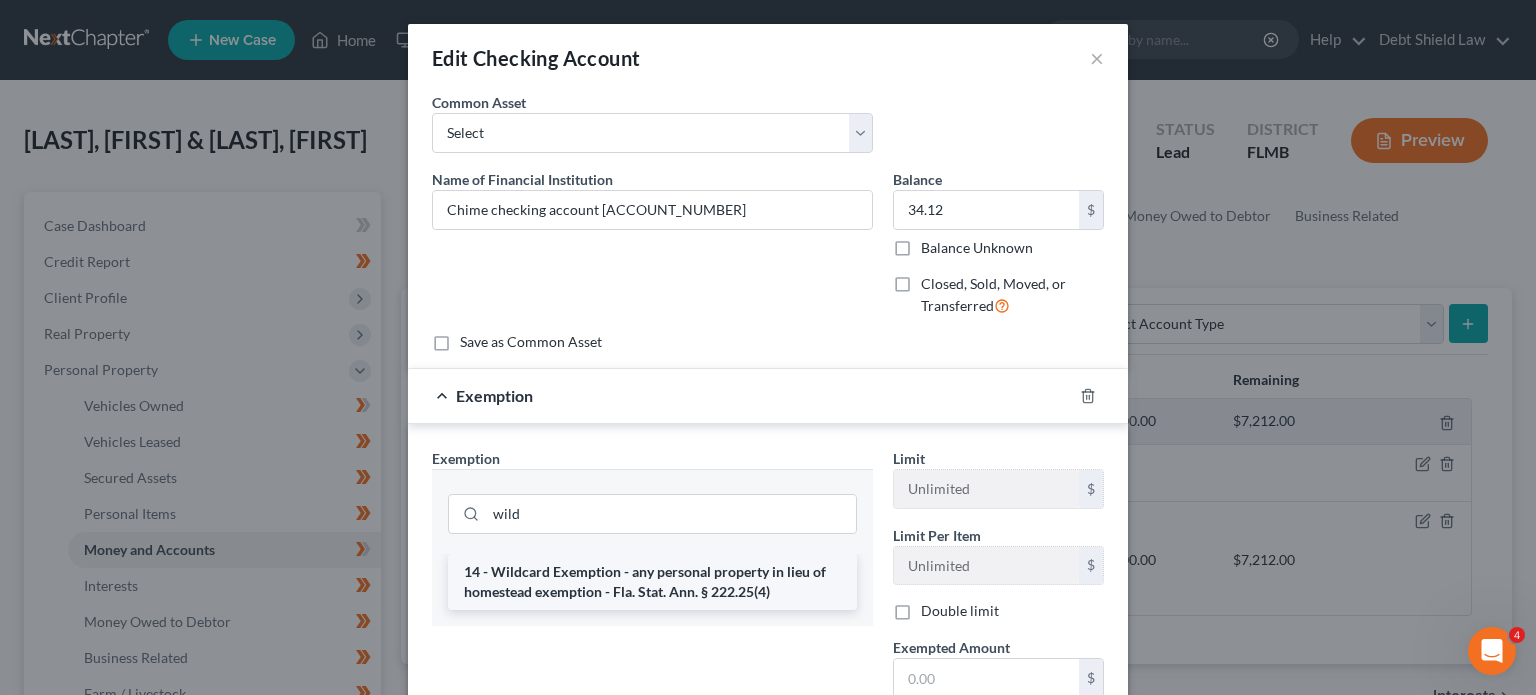 click on "14 - Wildcard Exemption - any personal property in lieu of homestead exemption - Fla. Stat. Ann. § 222.25(4)" at bounding box center [652, 582] 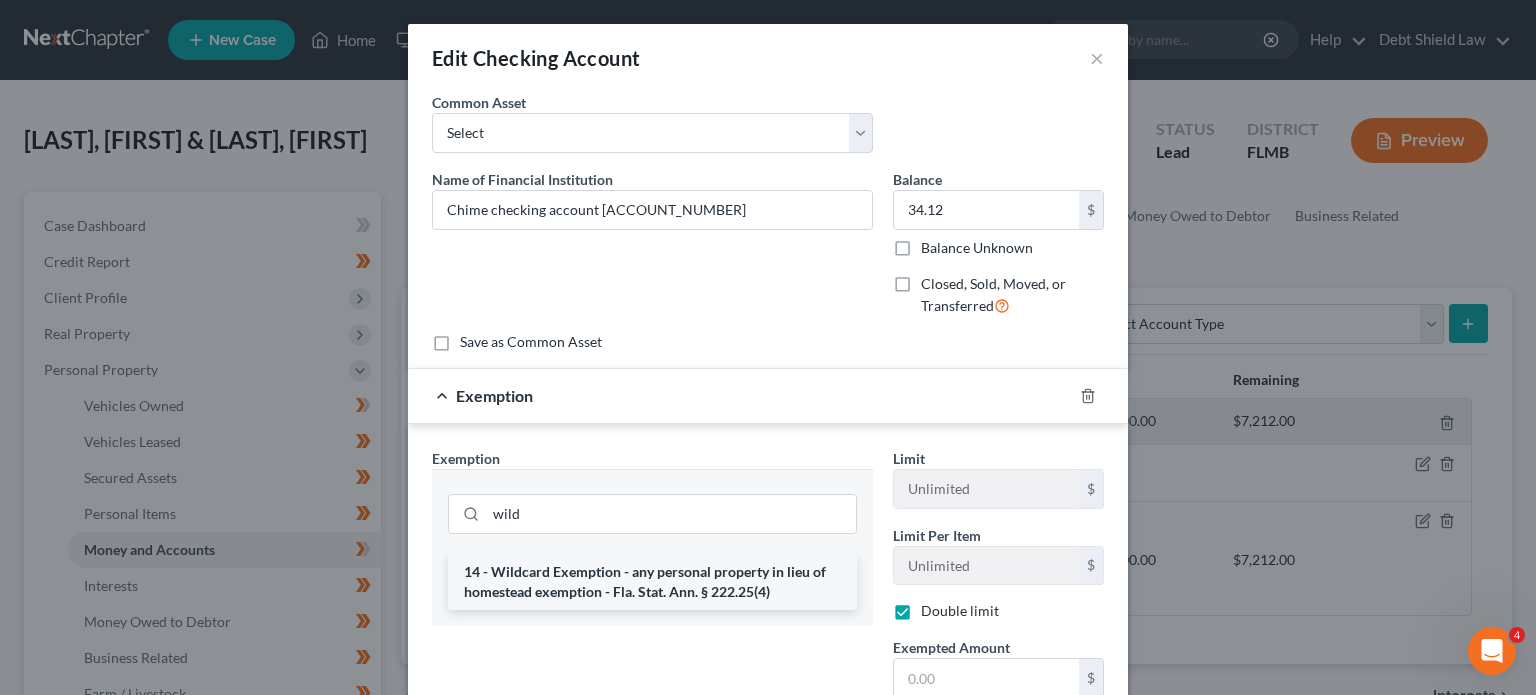checkbox on "true" 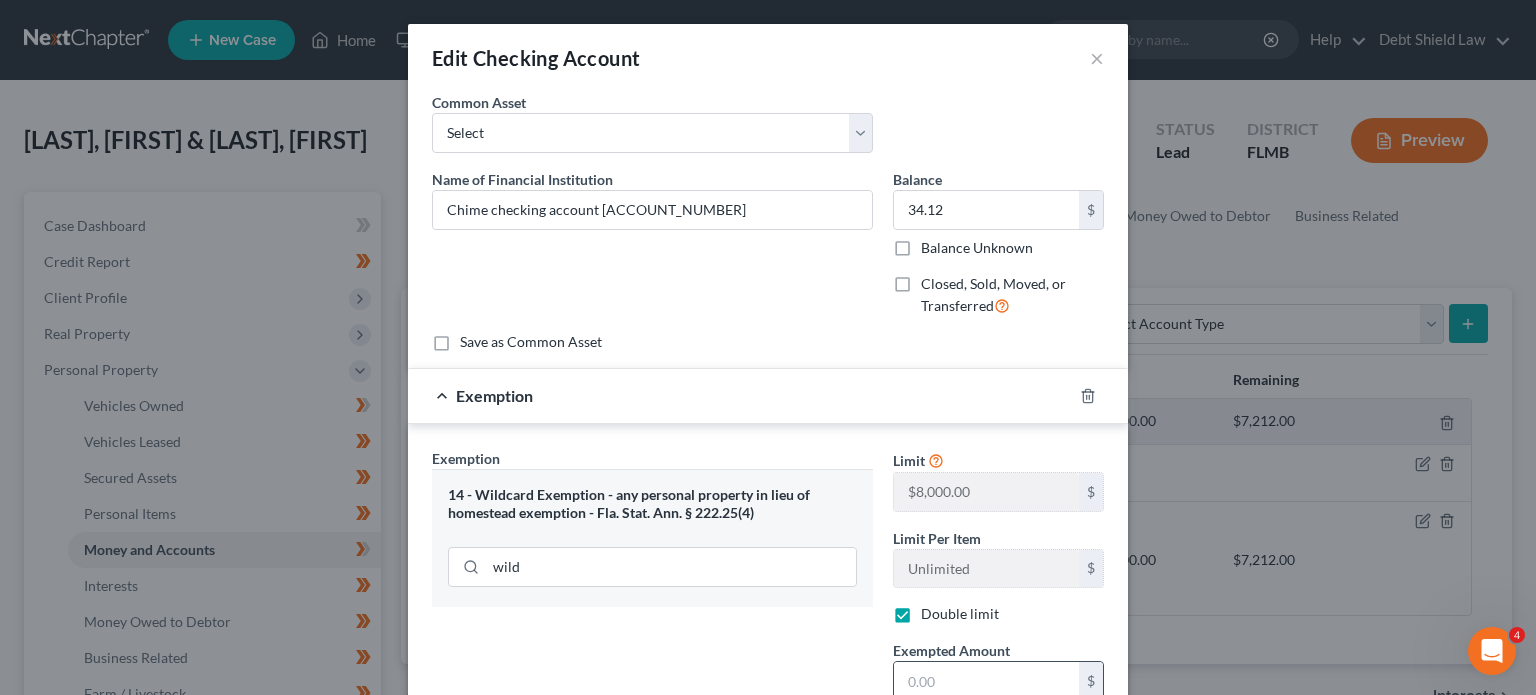 click at bounding box center [986, 681] 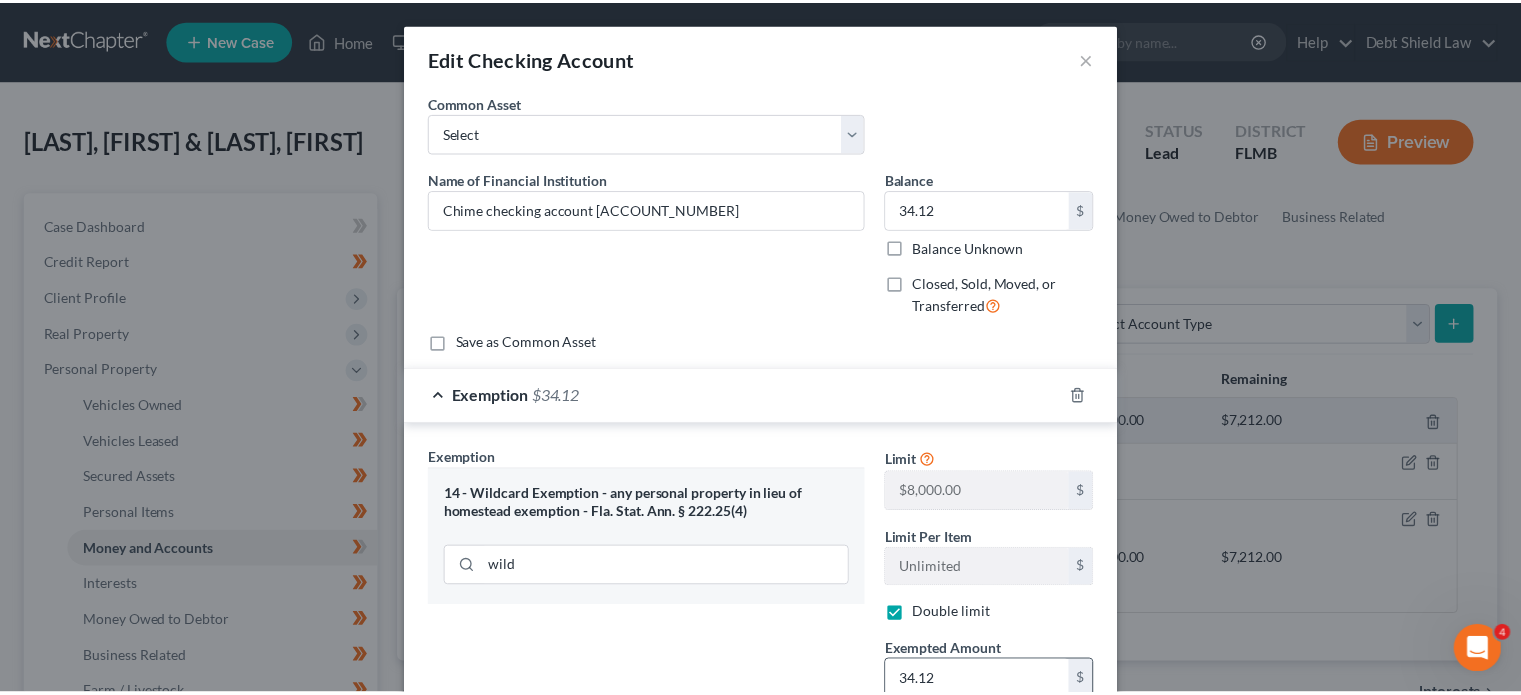 scroll, scrollTop: 301, scrollLeft: 0, axis: vertical 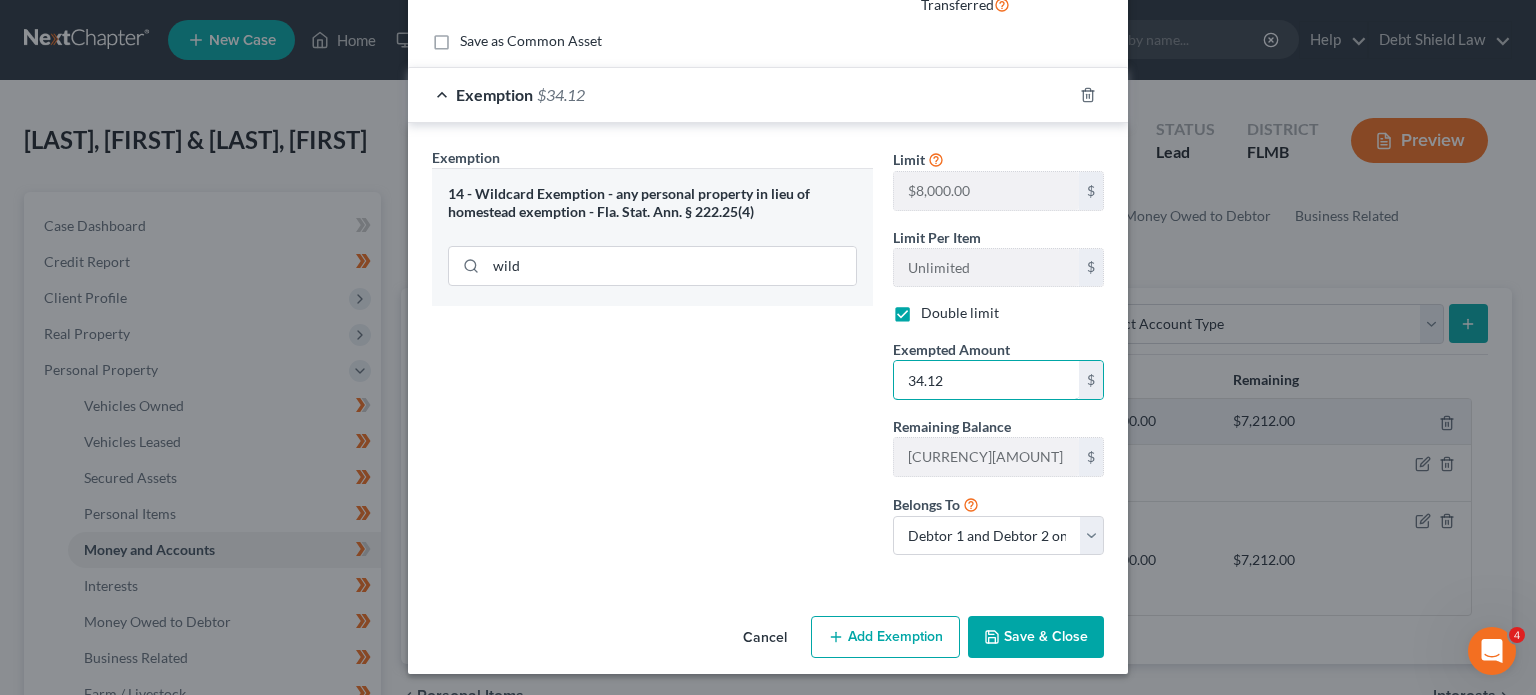 type on "34.12" 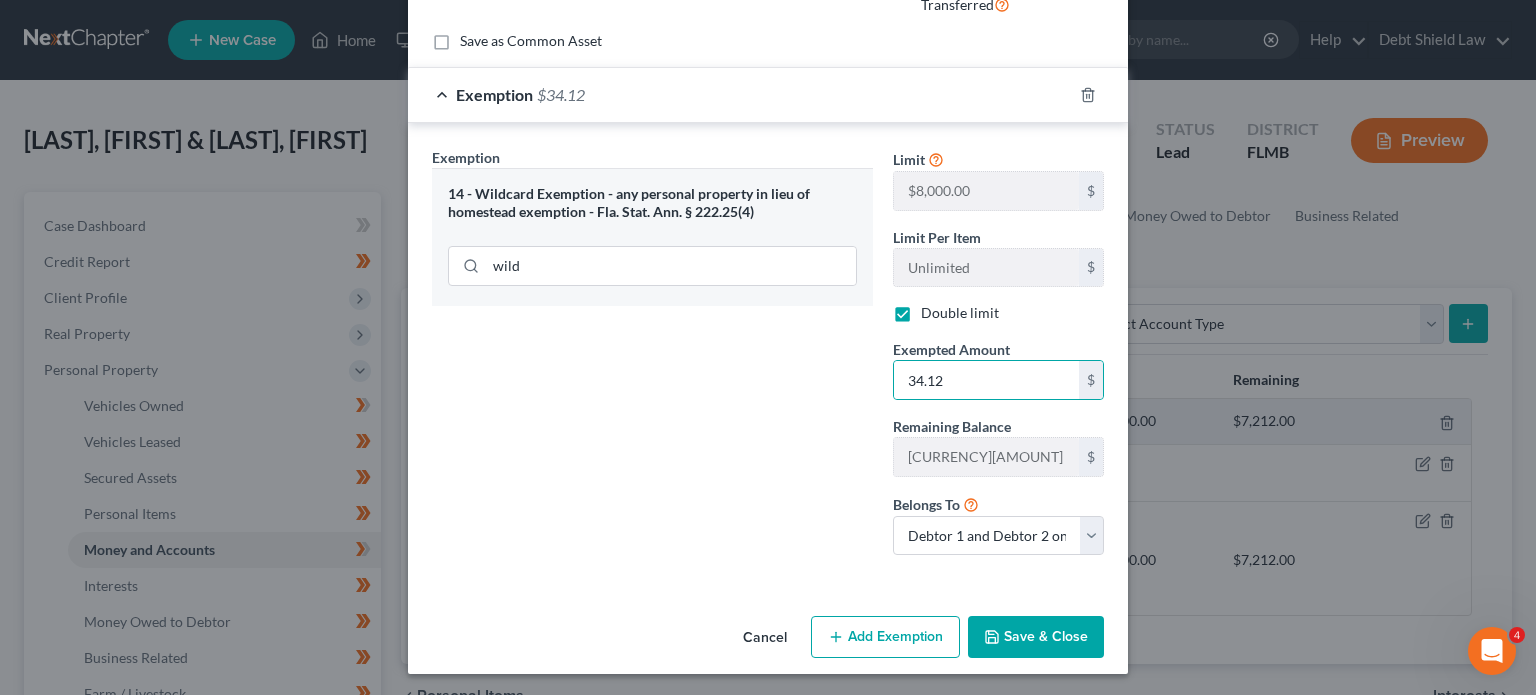click on "Save & Close" at bounding box center (1036, 637) 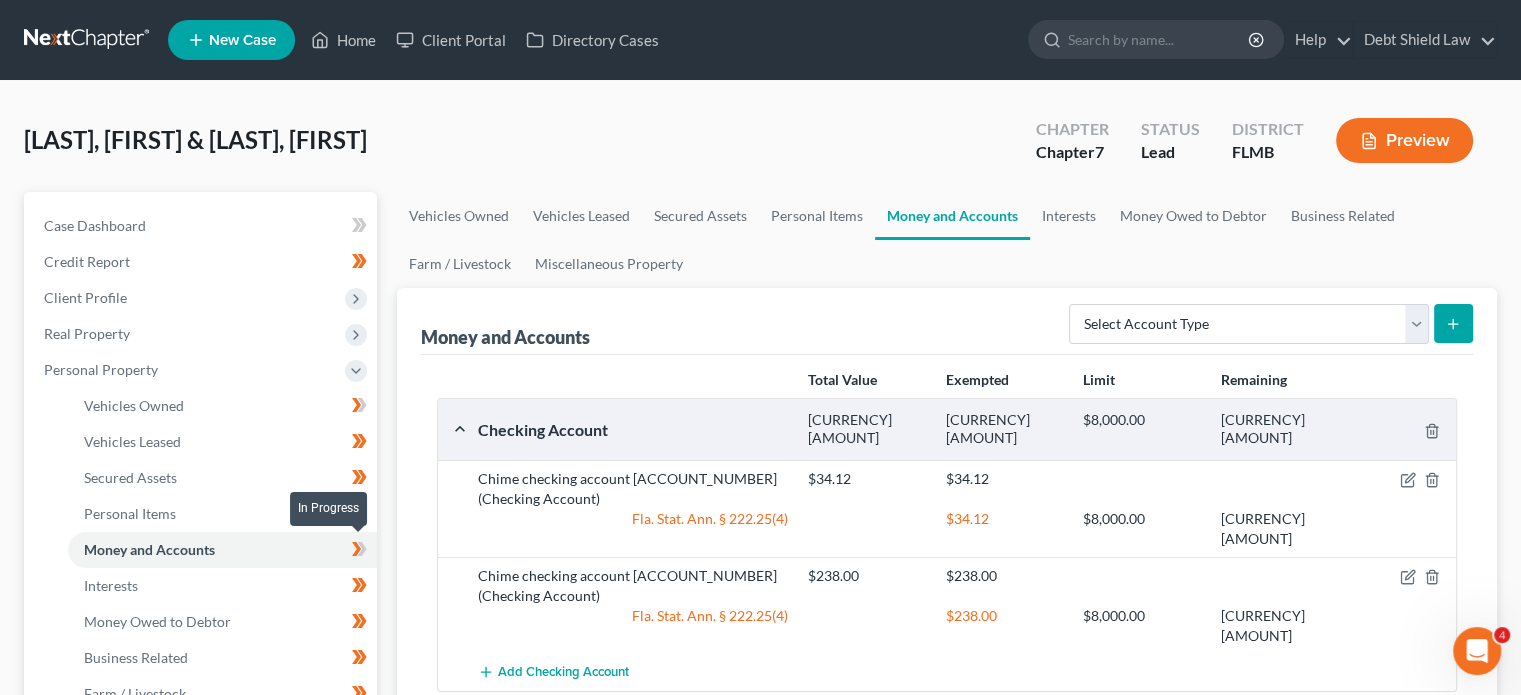 click 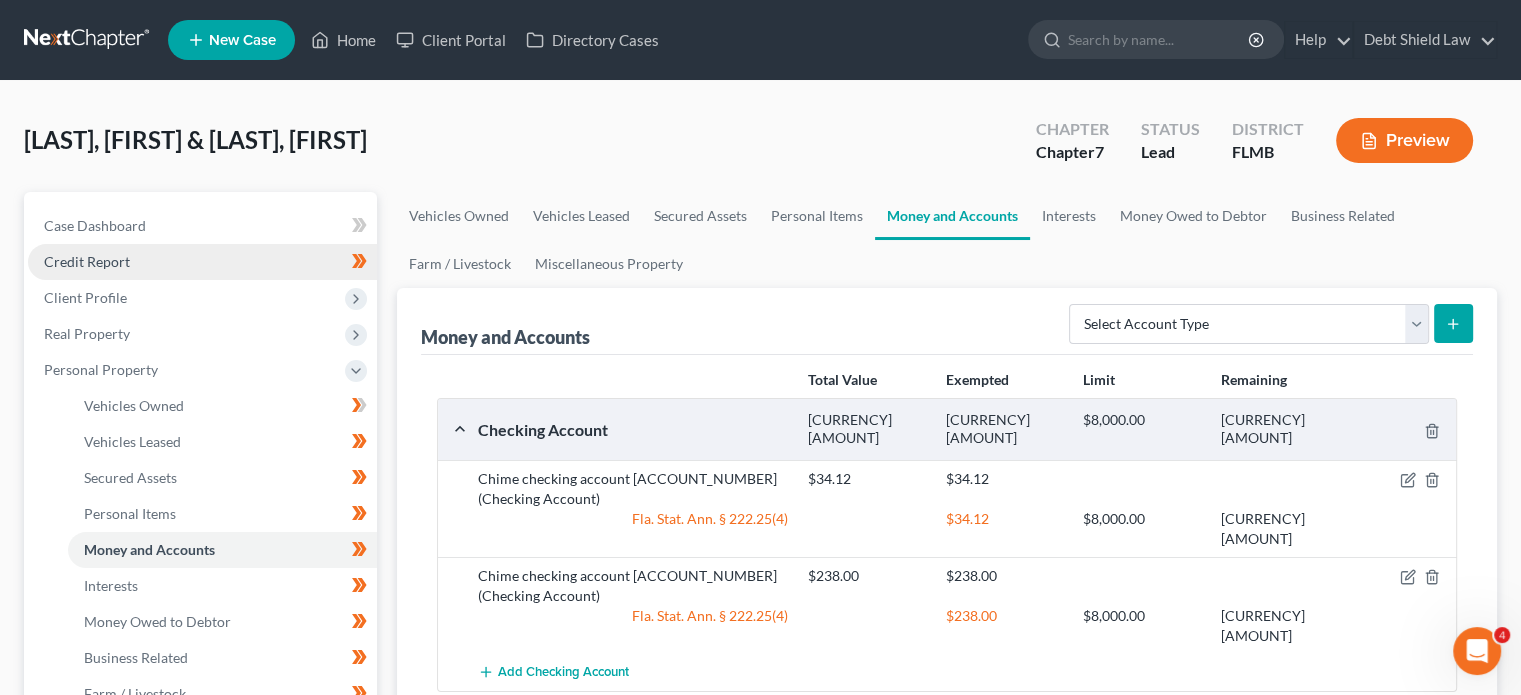 click on "Credit Report" at bounding box center [202, 262] 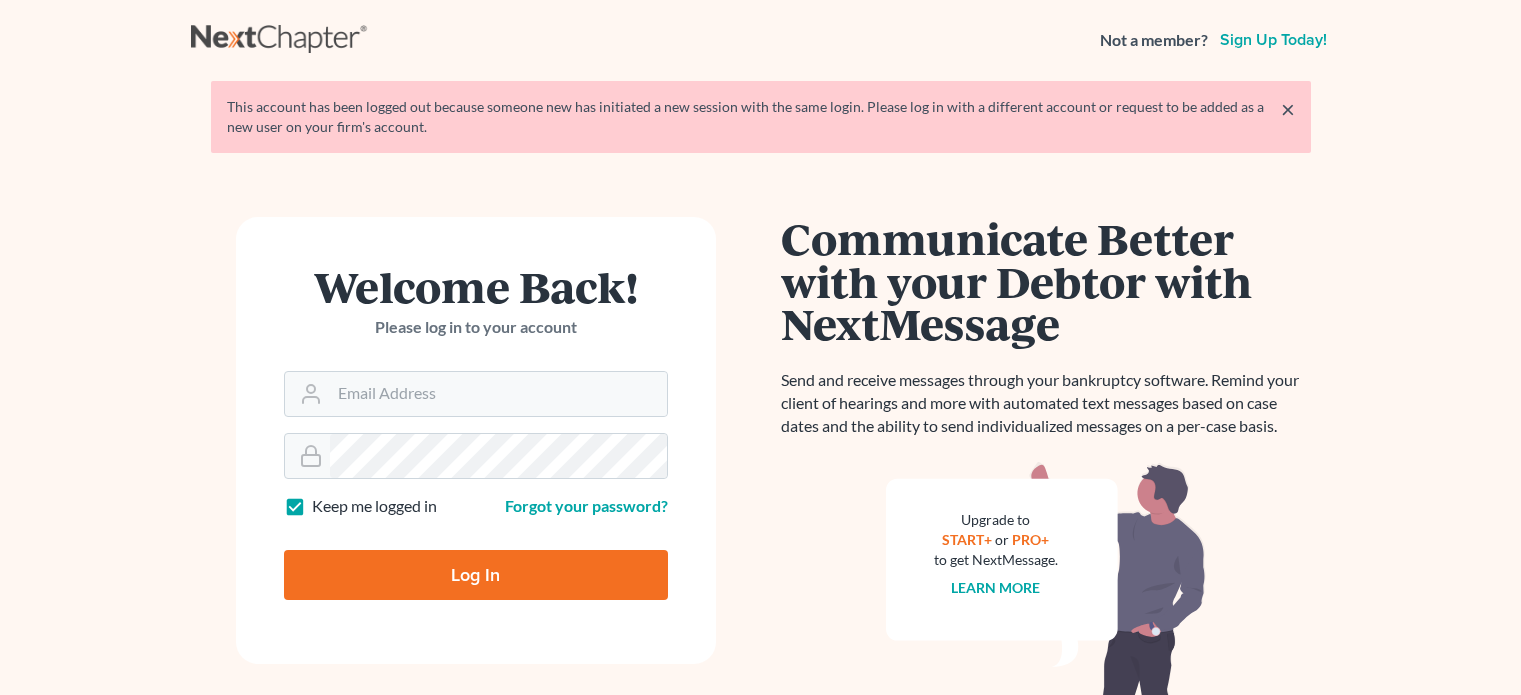 scroll, scrollTop: 0, scrollLeft: 0, axis: both 